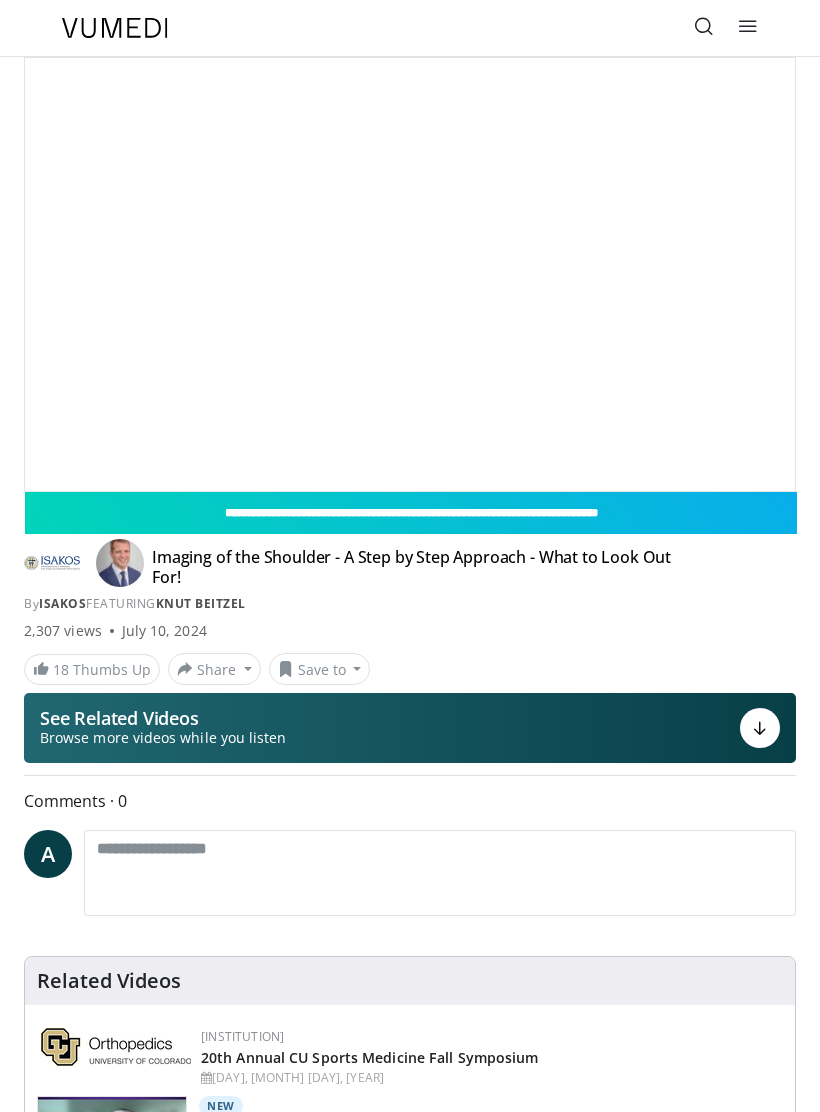 scroll, scrollTop: 0, scrollLeft: 0, axis: both 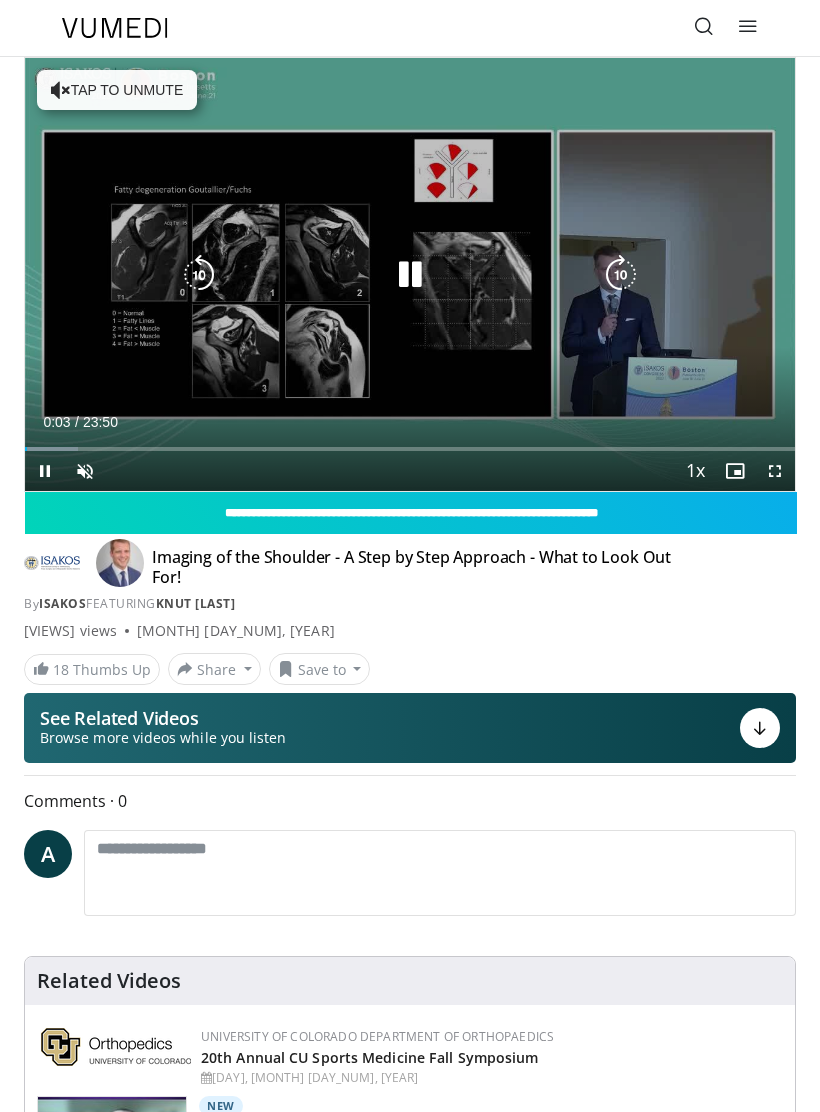click at bounding box center [410, 275] 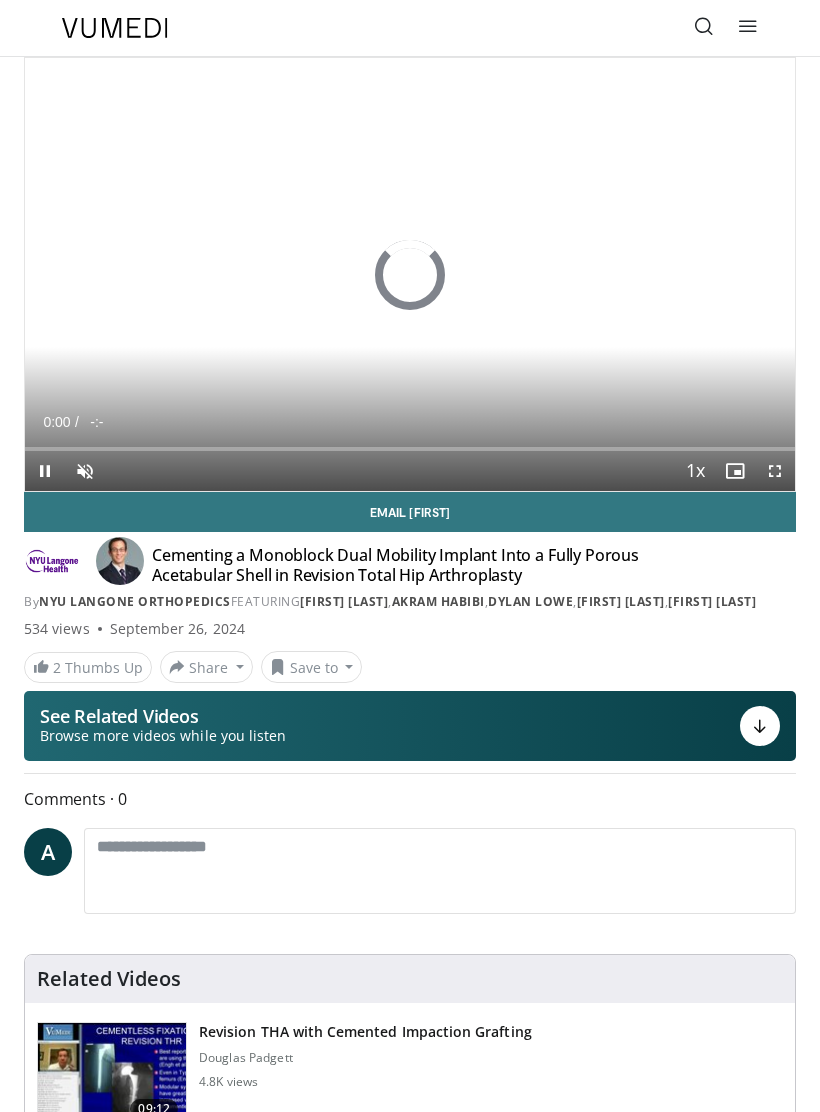 scroll, scrollTop: 0, scrollLeft: 0, axis: both 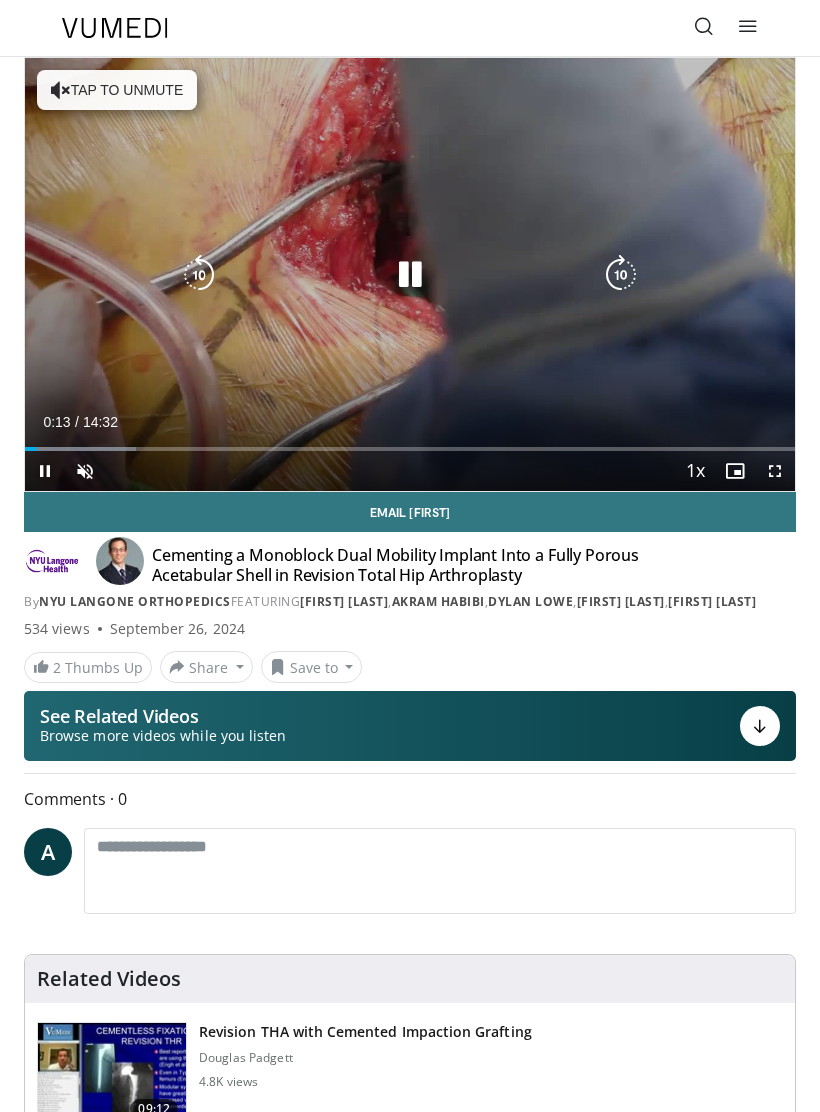 click at bounding box center [199, 275] 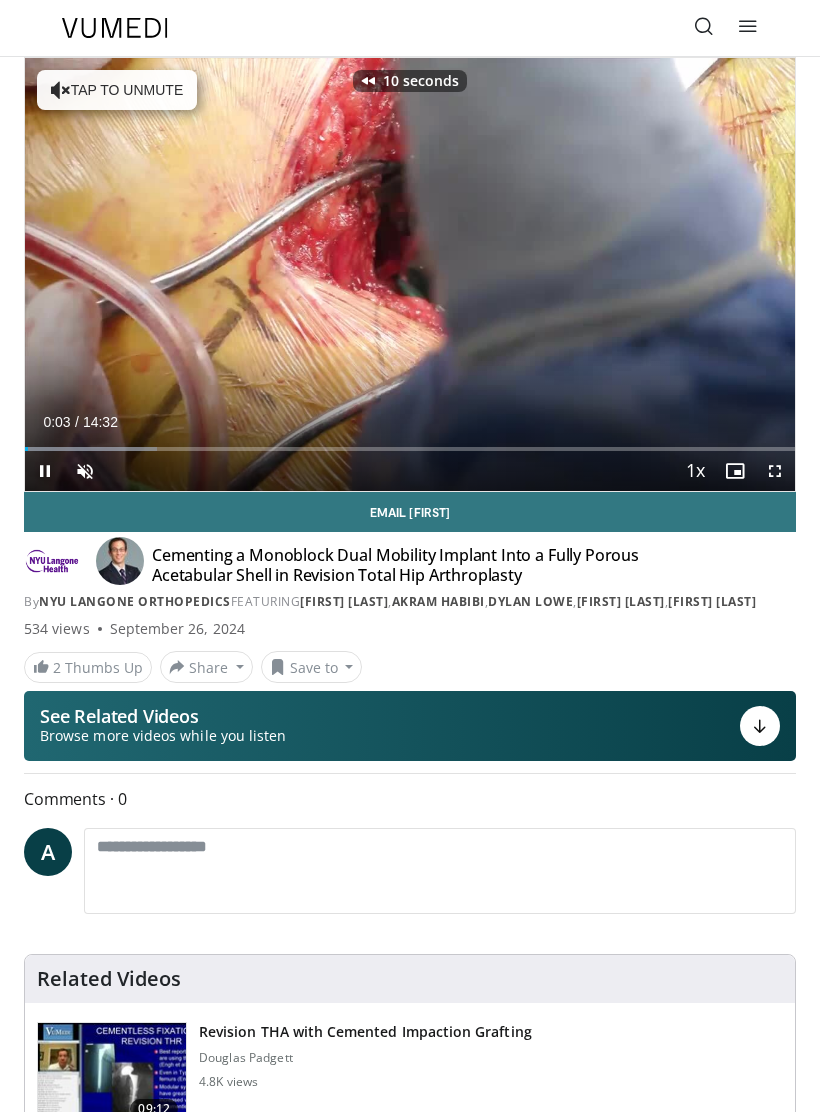 click on "10 seconds
Tap to unmute" at bounding box center (410, 274) 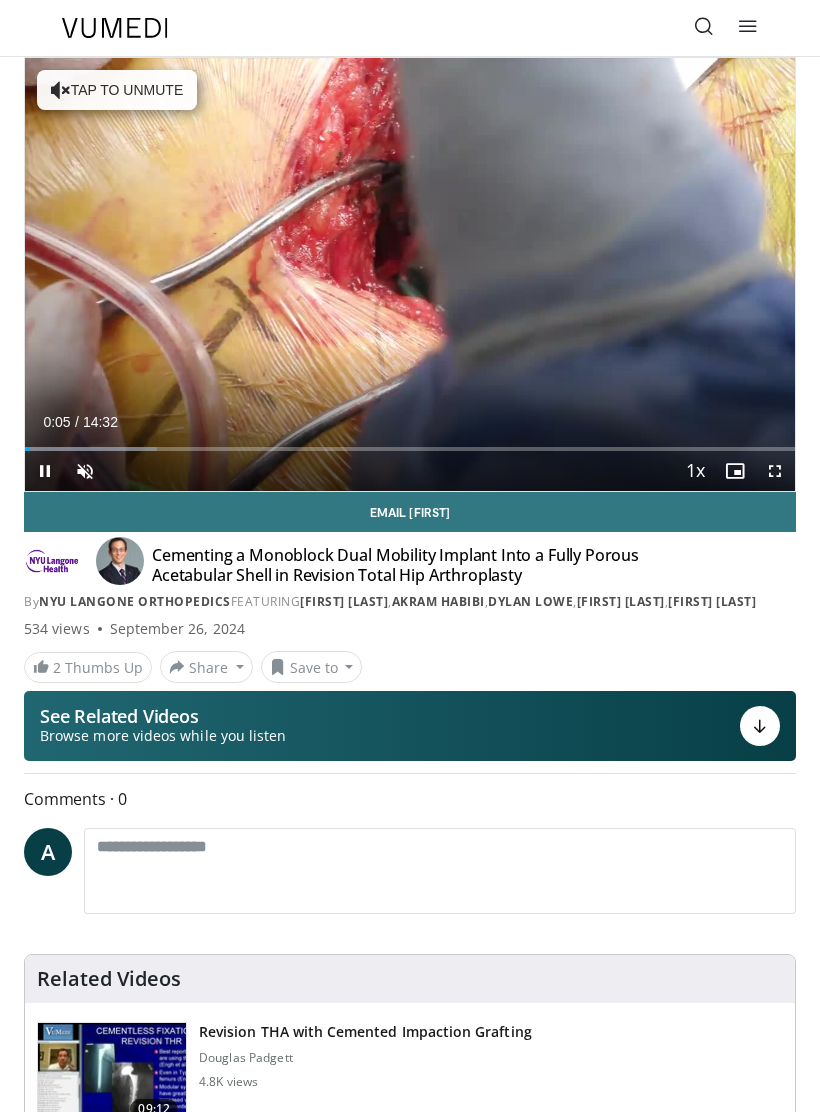 click on "10 seconds
Tap to unmute" at bounding box center [410, 274] 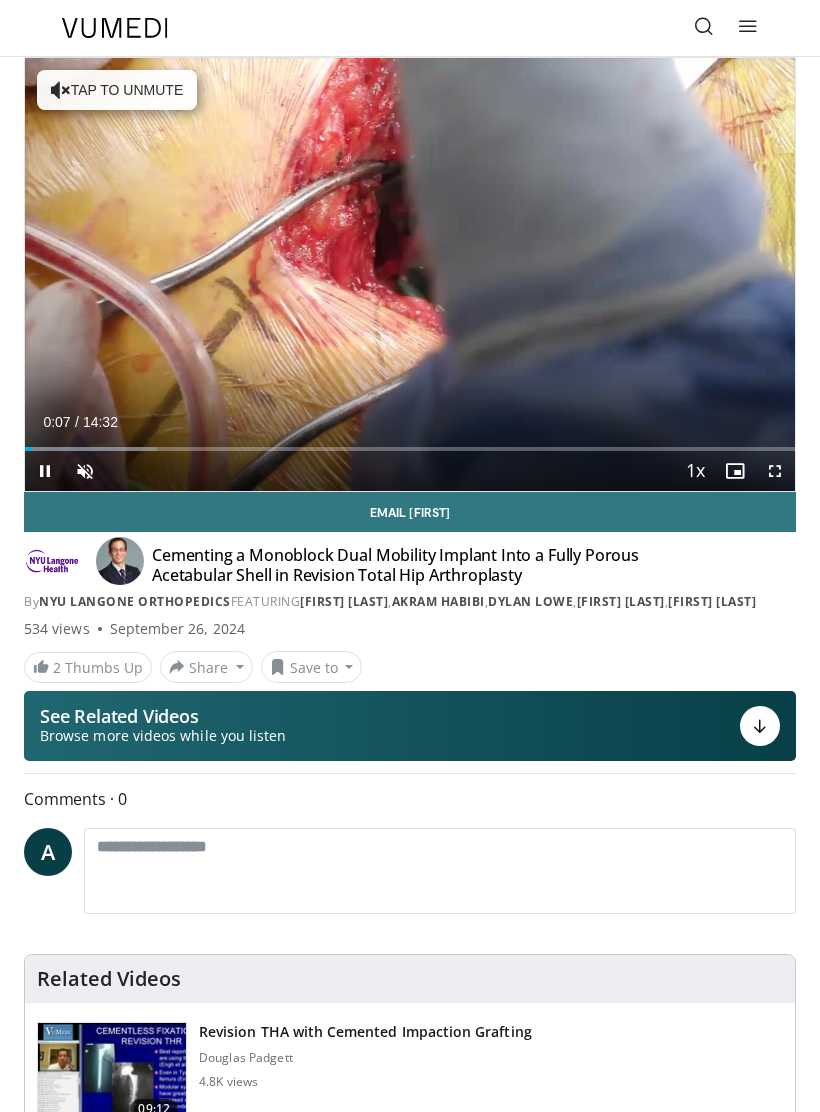 click on "10 seconds
Tap to unmute" at bounding box center [410, 274] 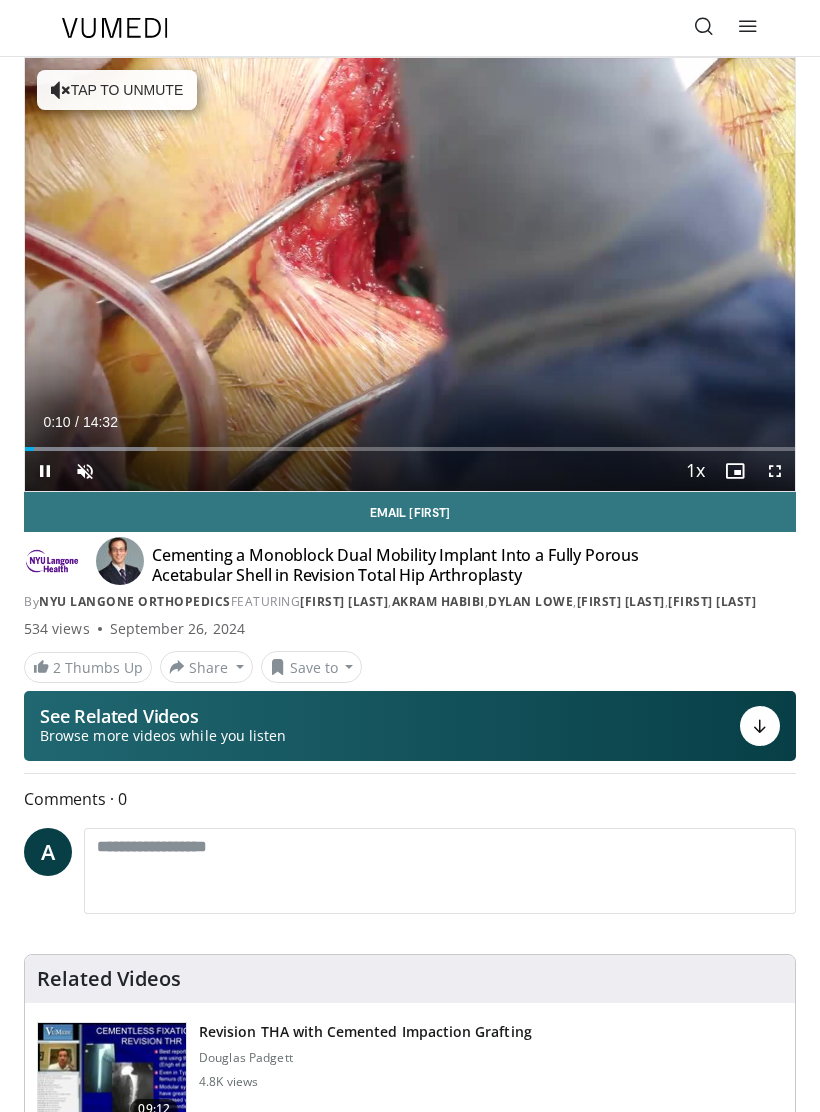 click on "10 seconds
Tap to unmute" at bounding box center [410, 274] 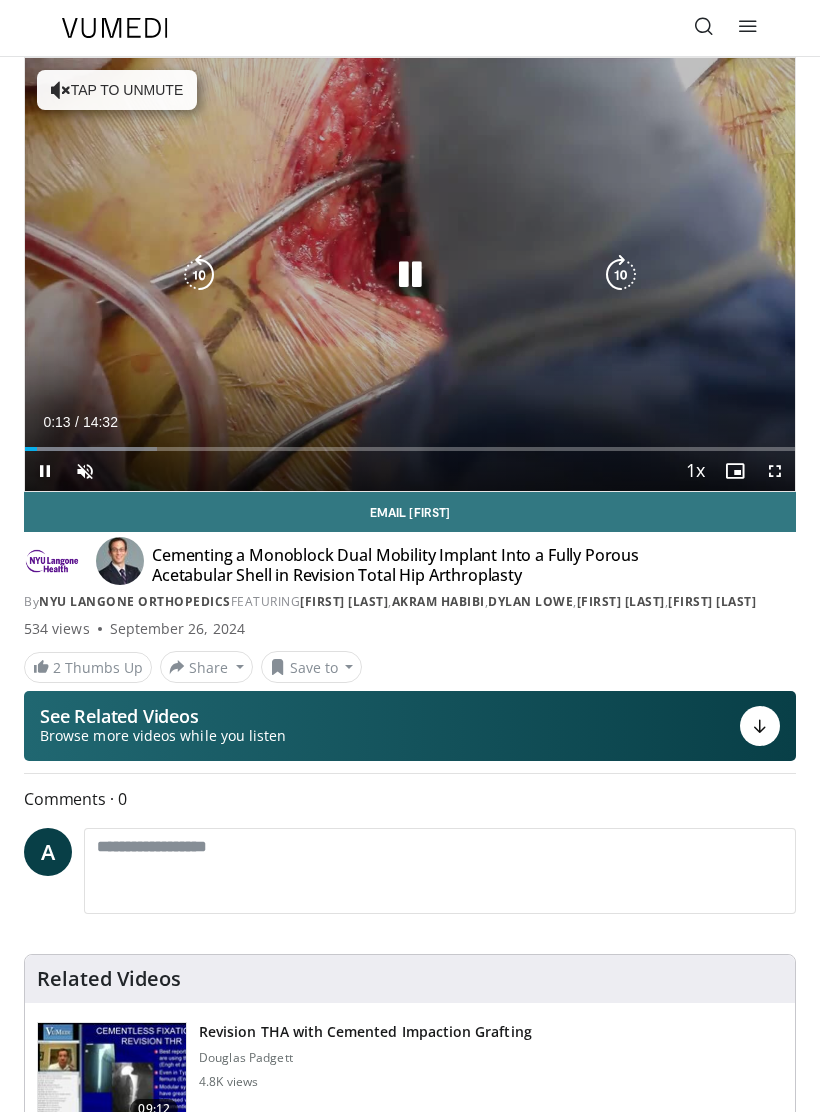 click at bounding box center (199, 275) 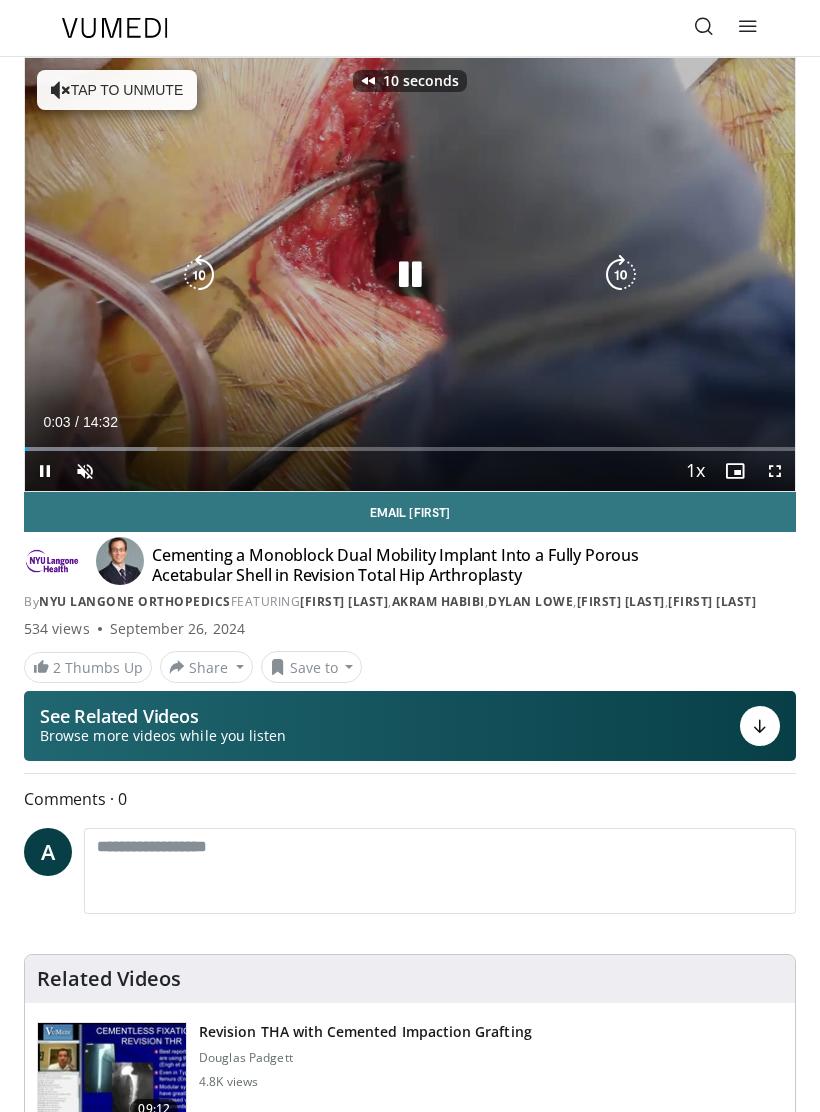 click at bounding box center (410, 275) 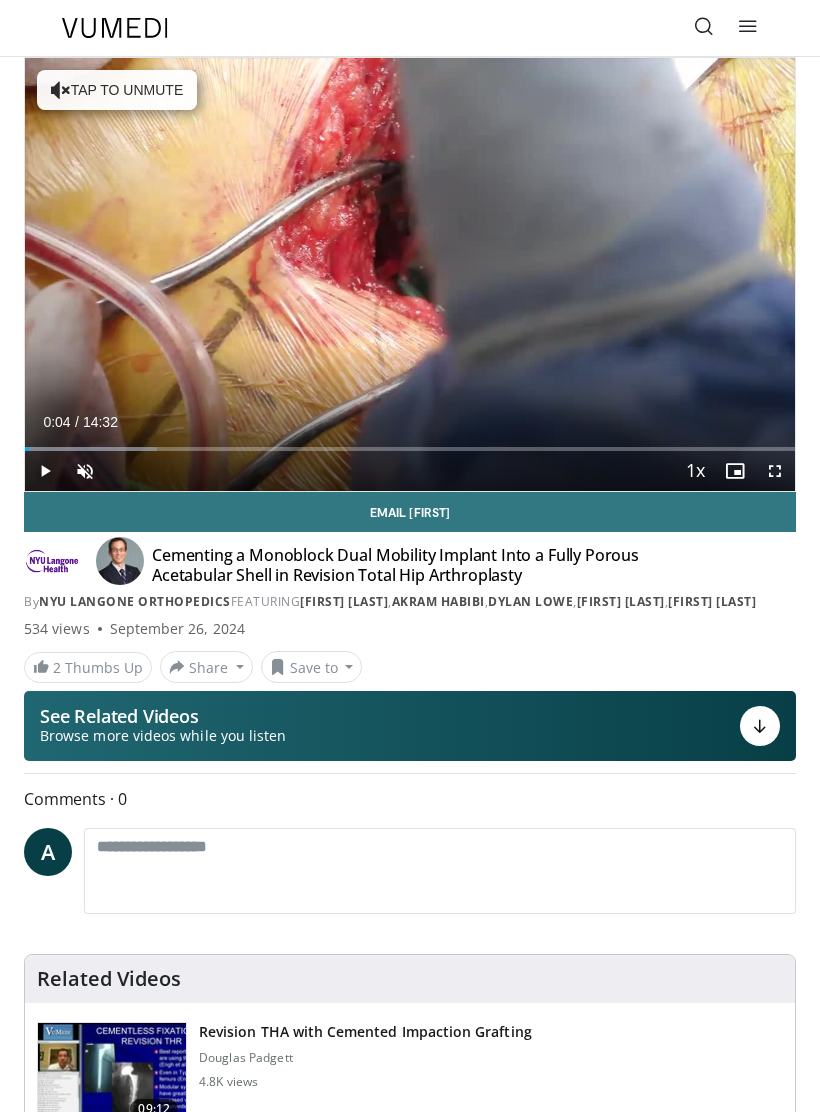 click on "10 seconds
Tap to unmute" at bounding box center [410, 274] 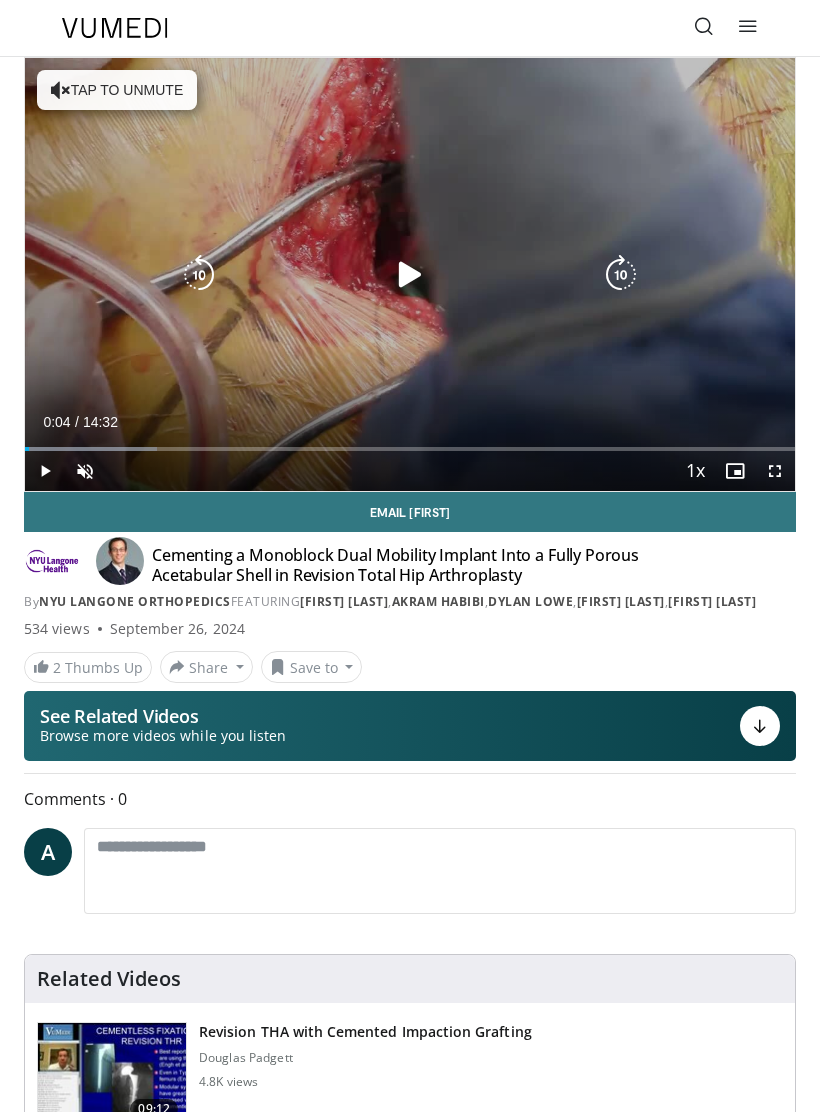 click at bounding box center (410, 275) 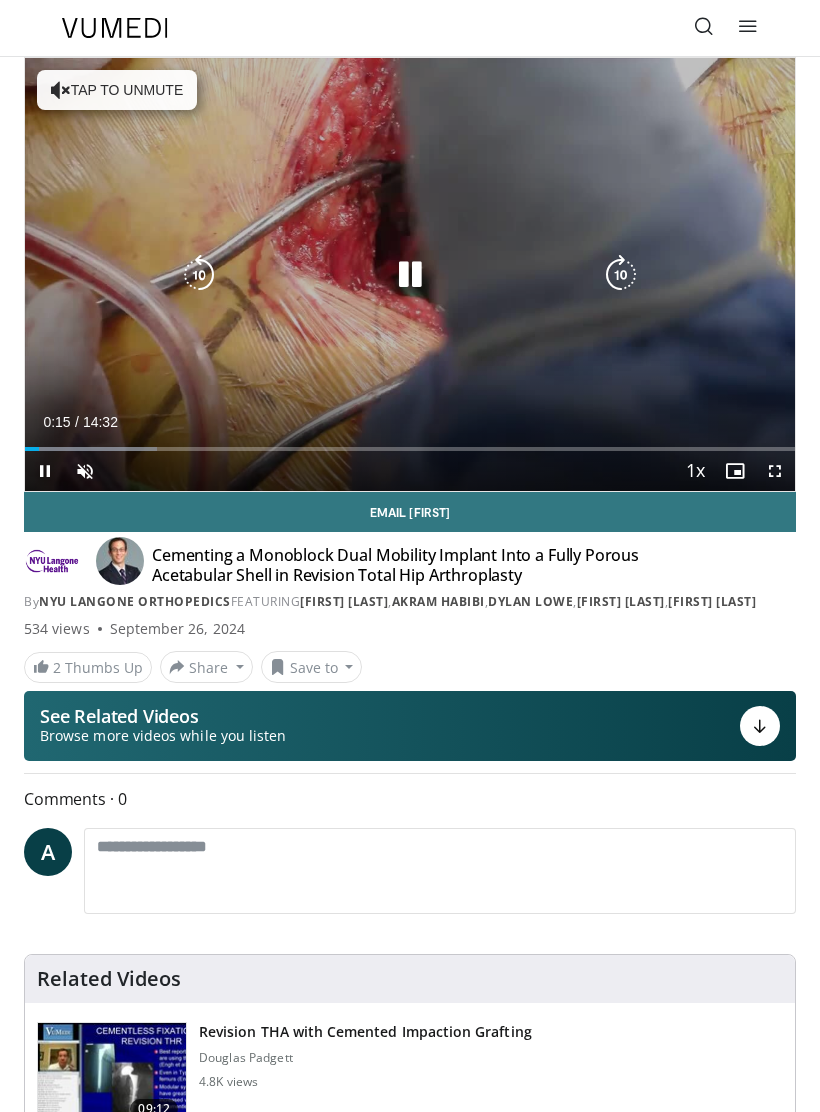 click at bounding box center (199, 275) 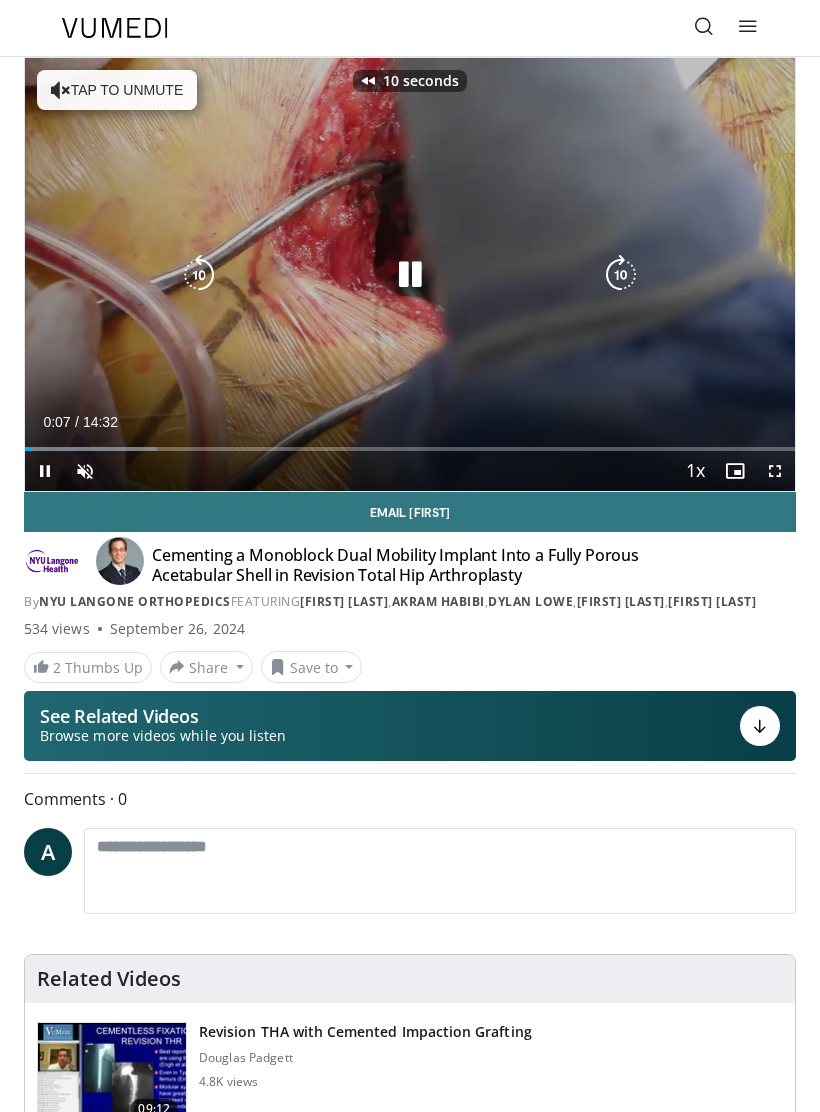click at bounding box center [621, 275] 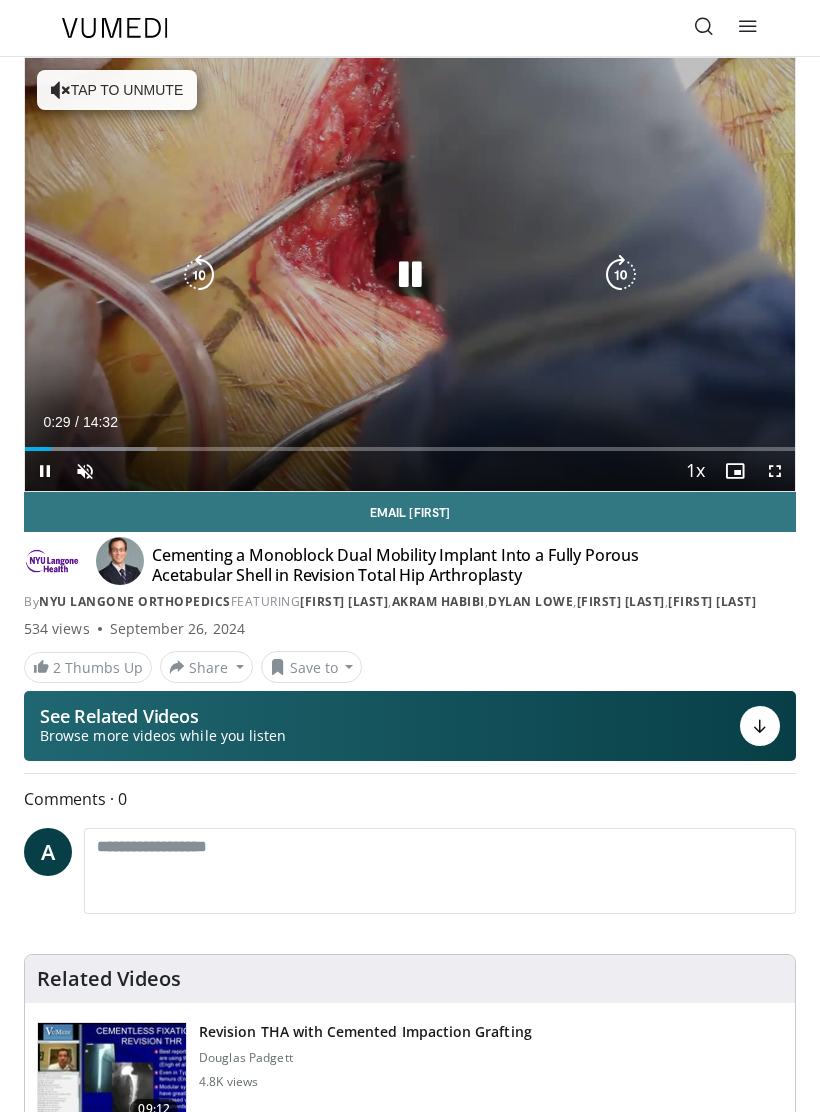 click at bounding box center (621, 275) 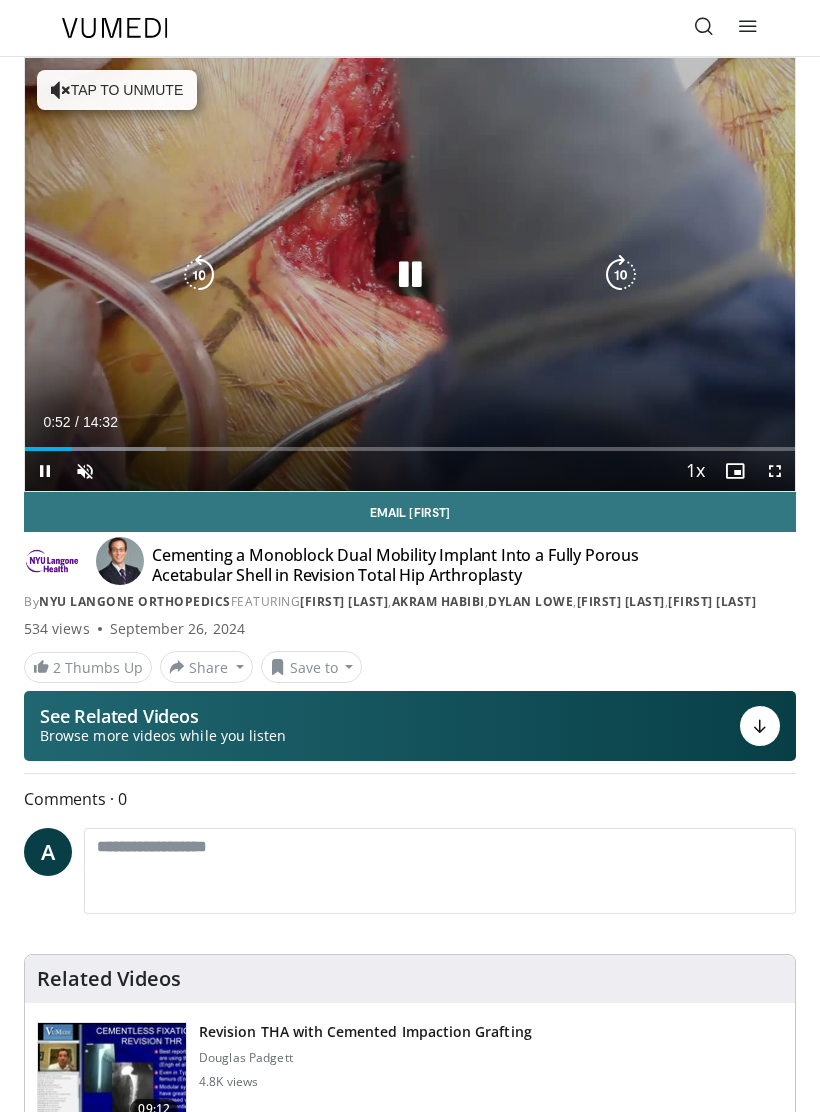 click at bounding box center (621, 275) 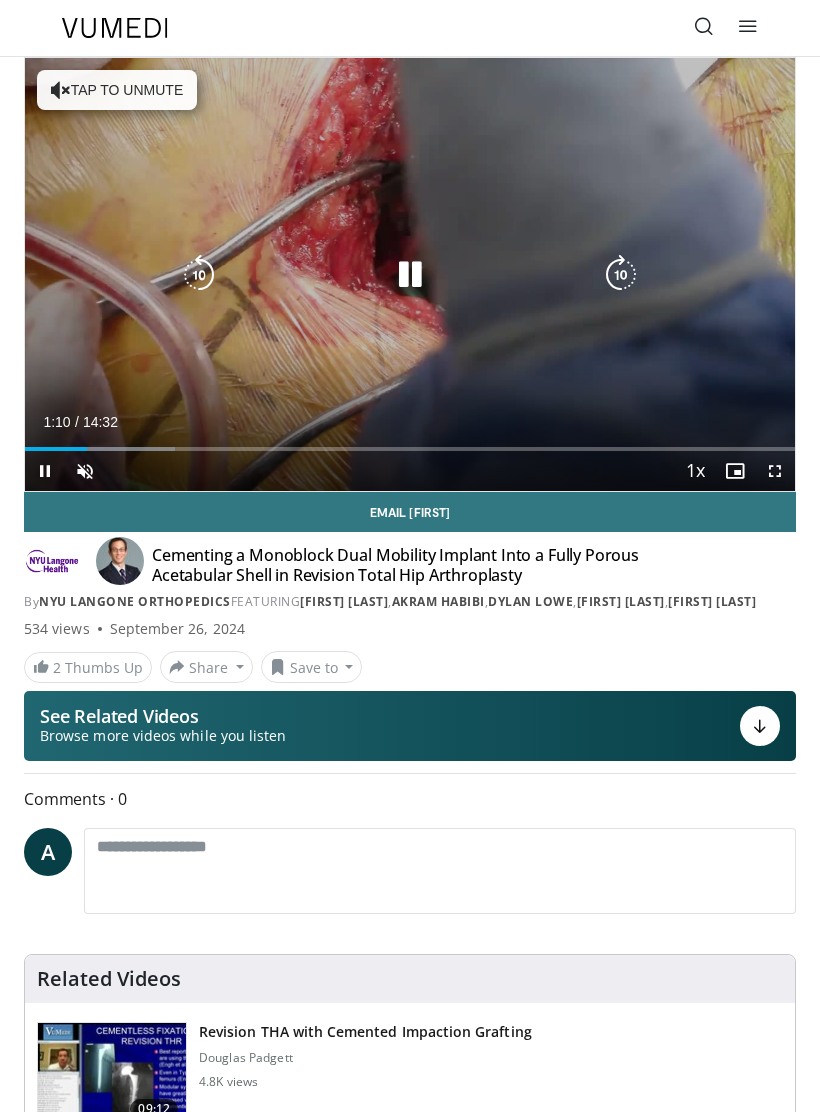 click at bounding box center (621, 275) 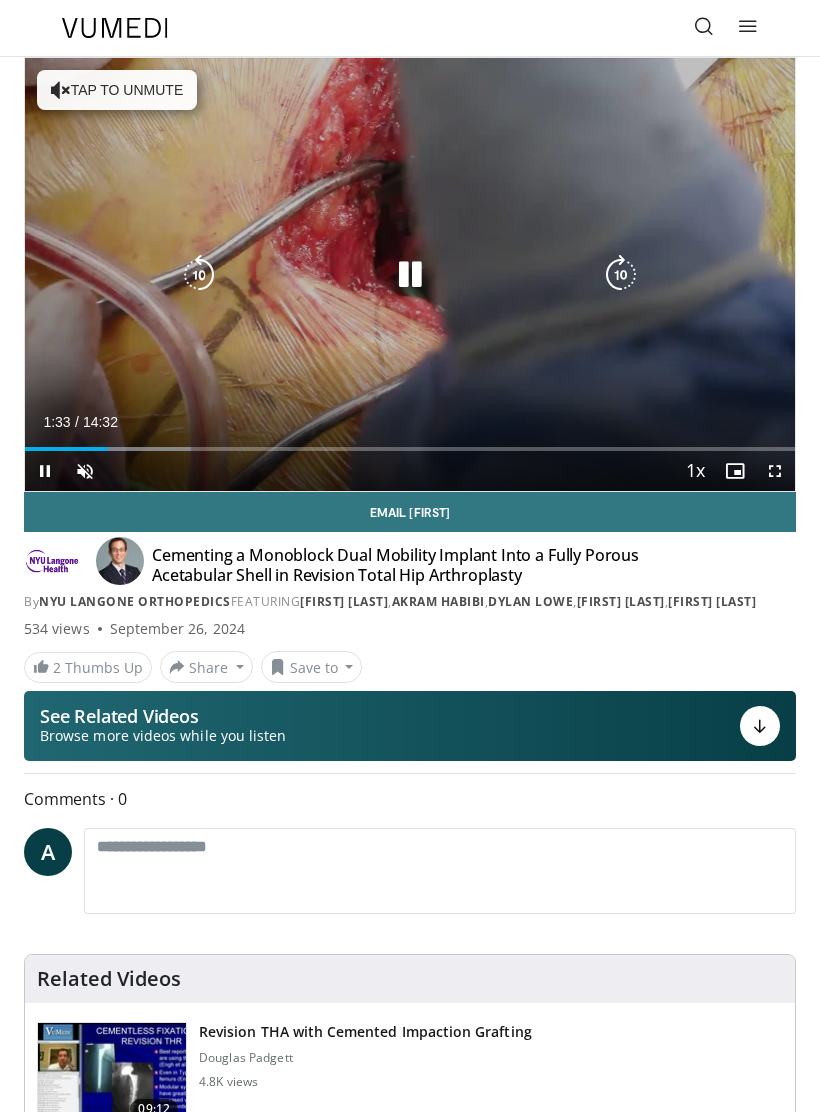 click at bounding box center (410, 275) 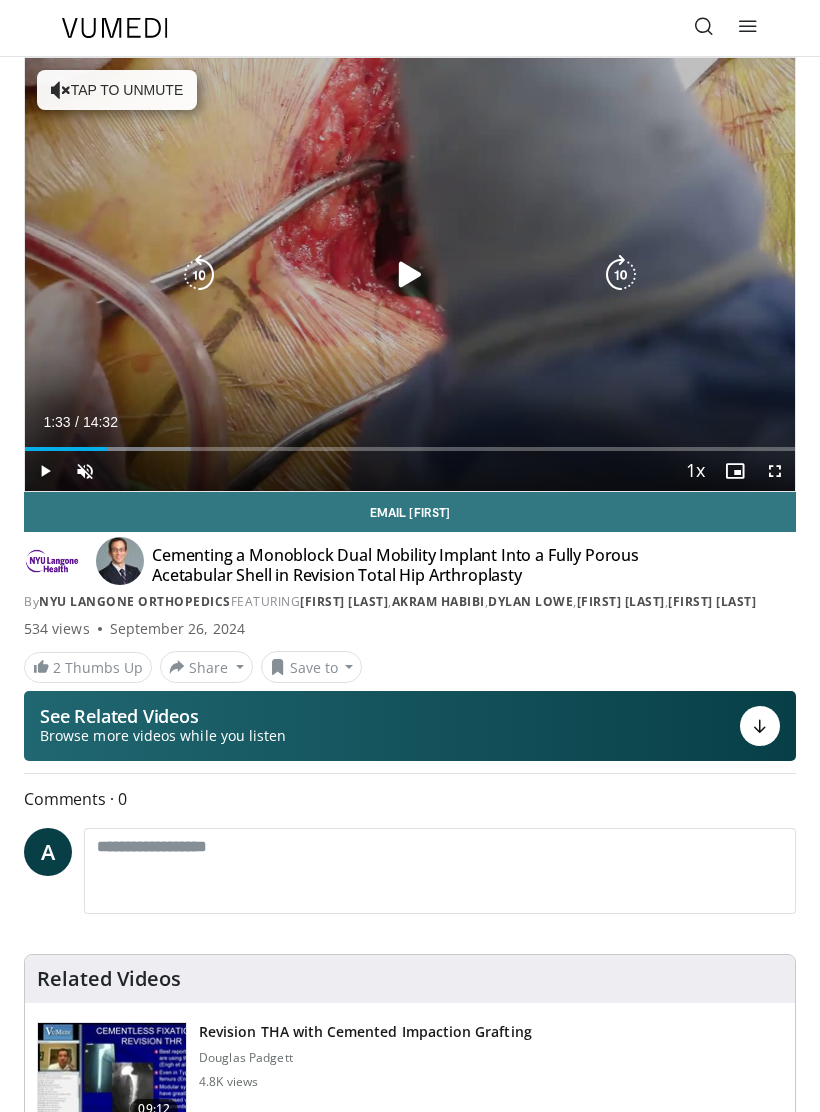 click at bounding box center [410, 275] 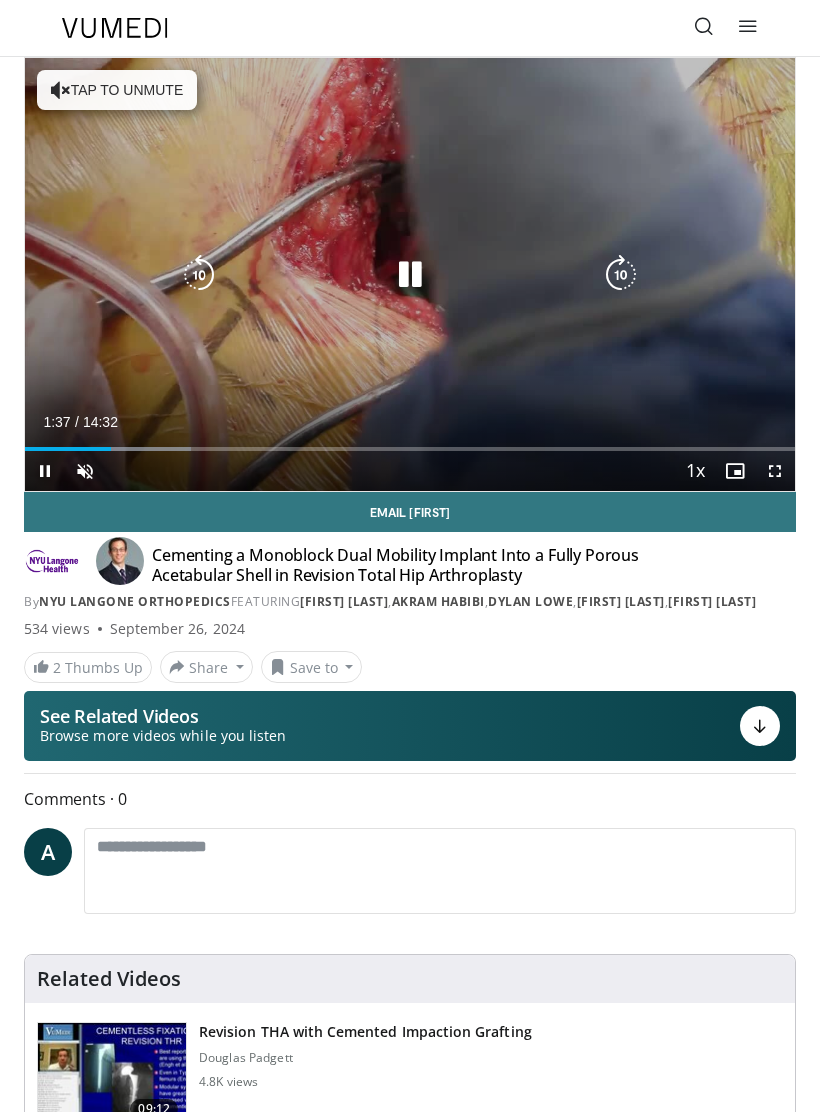 click at bounding box center [621, 275] 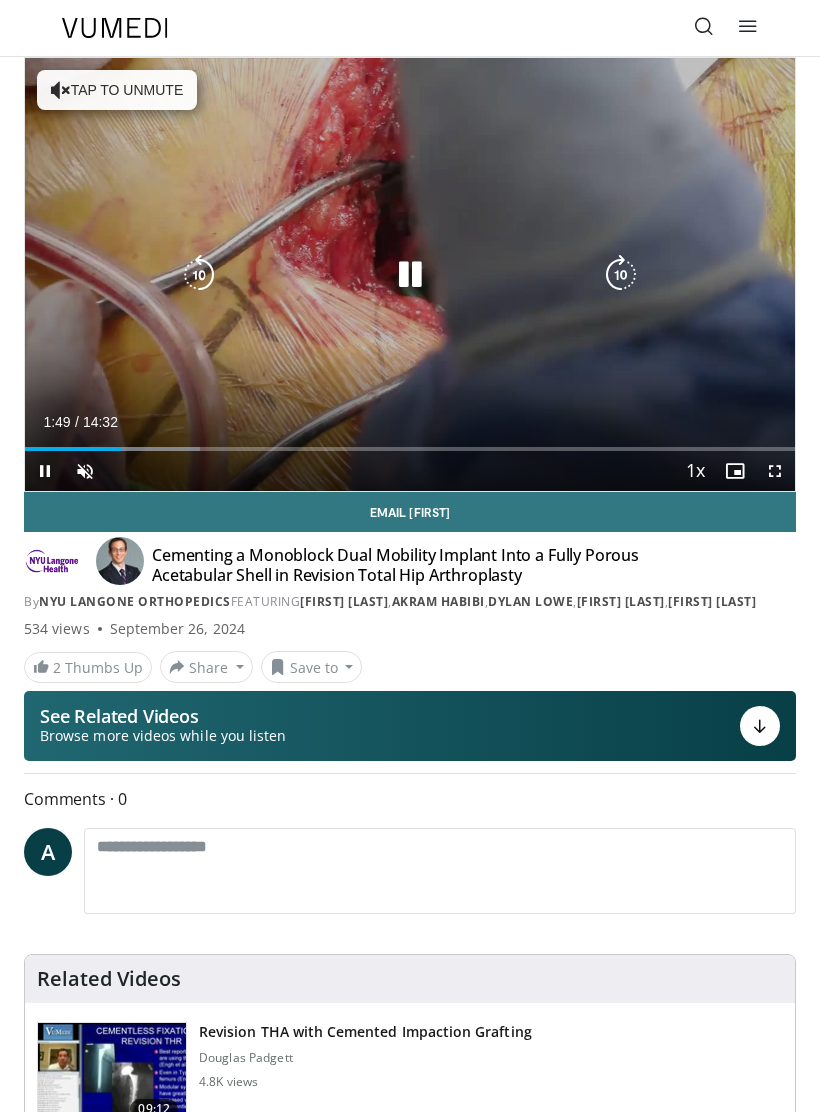 click at bounding box center [621, 275] 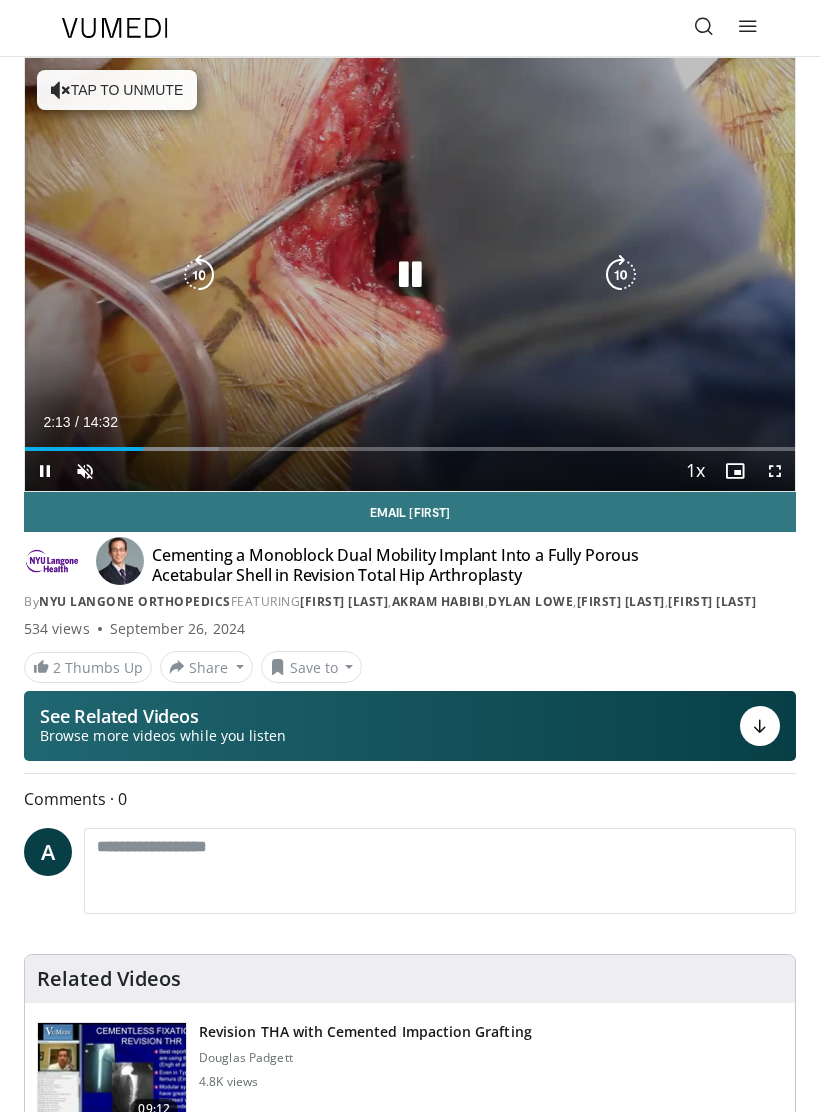 click at bounding box center [199, 275] 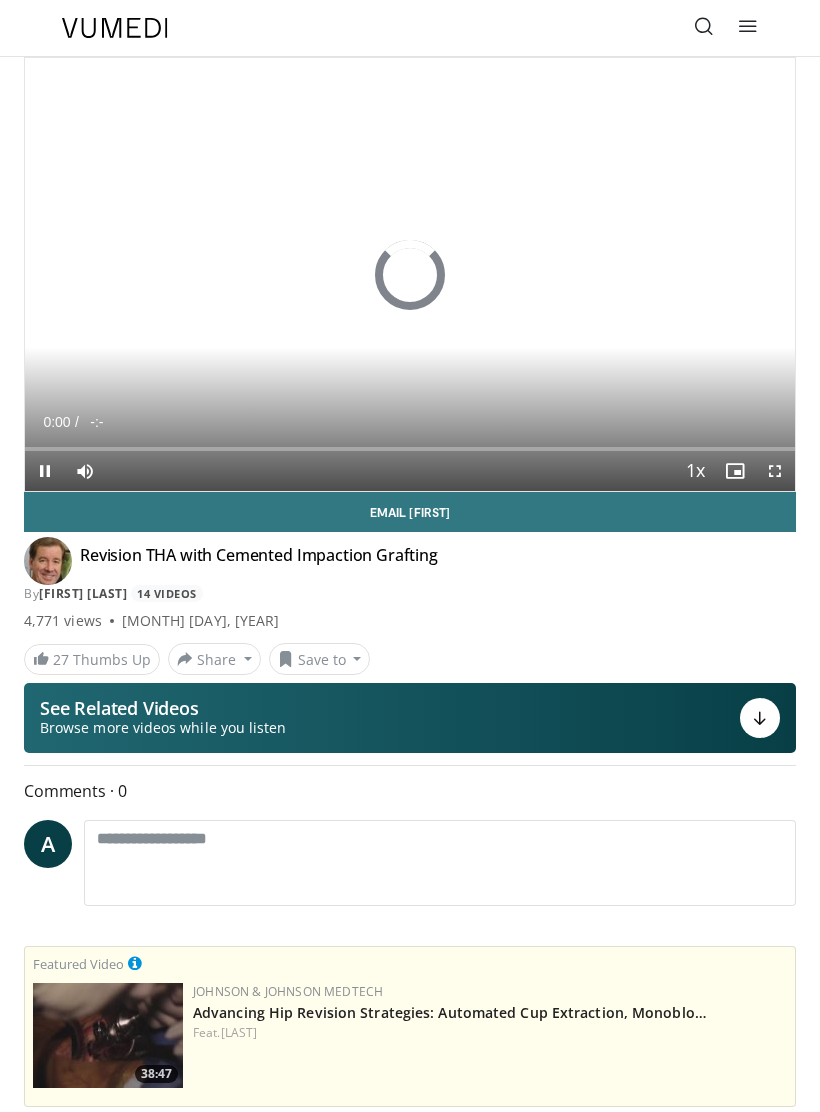 scroll, scrollTop: 0, scrollLeft: 0, axis: both 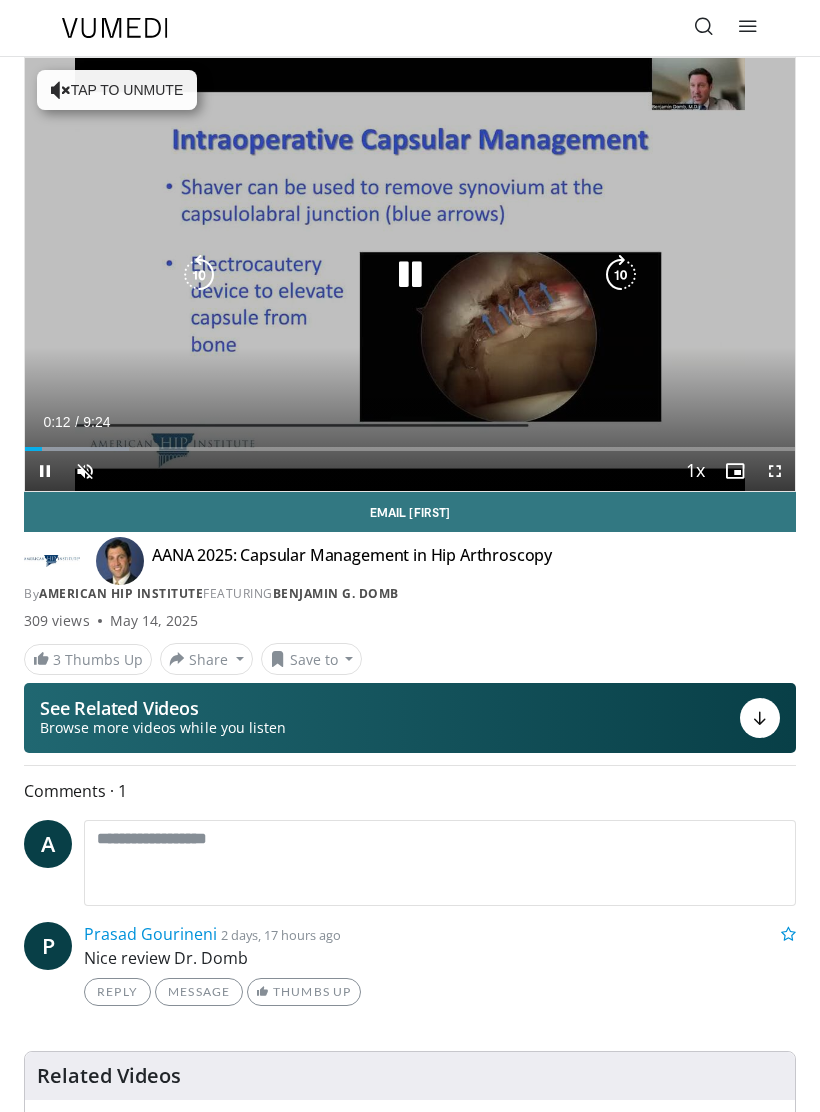 click at bounding box center (621, 275) 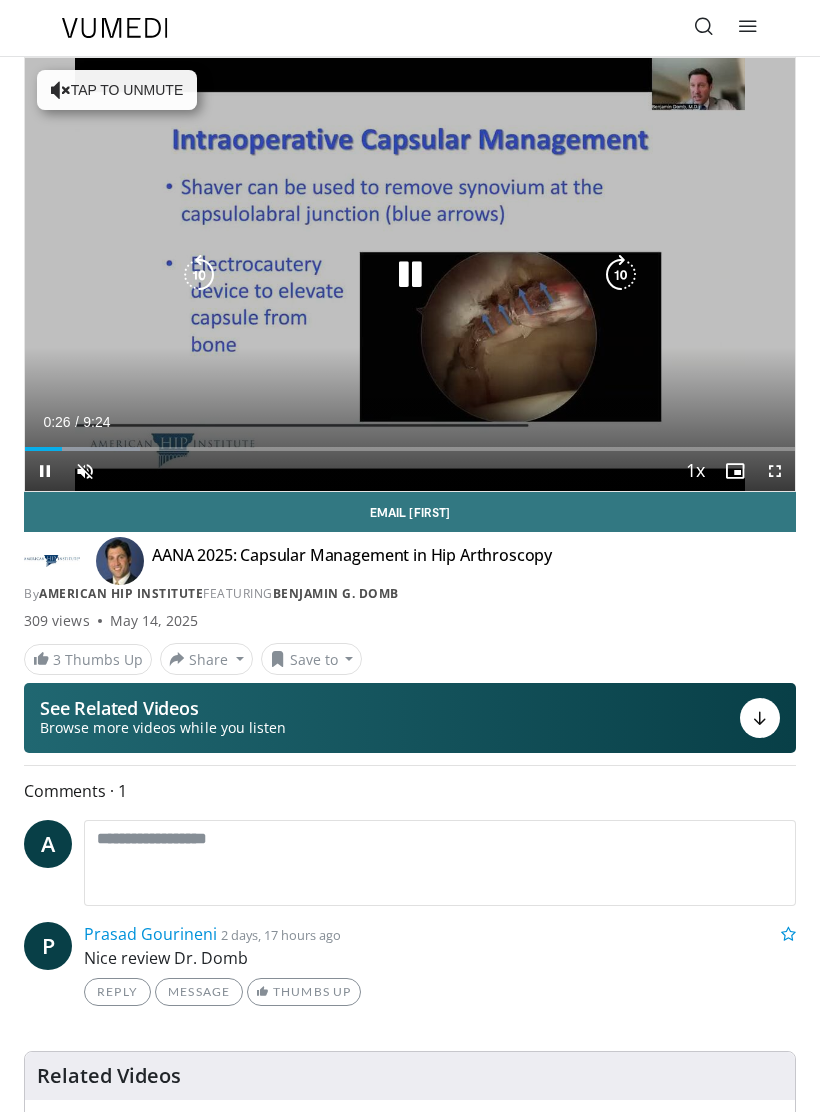 click at bounding box center (621, 275) 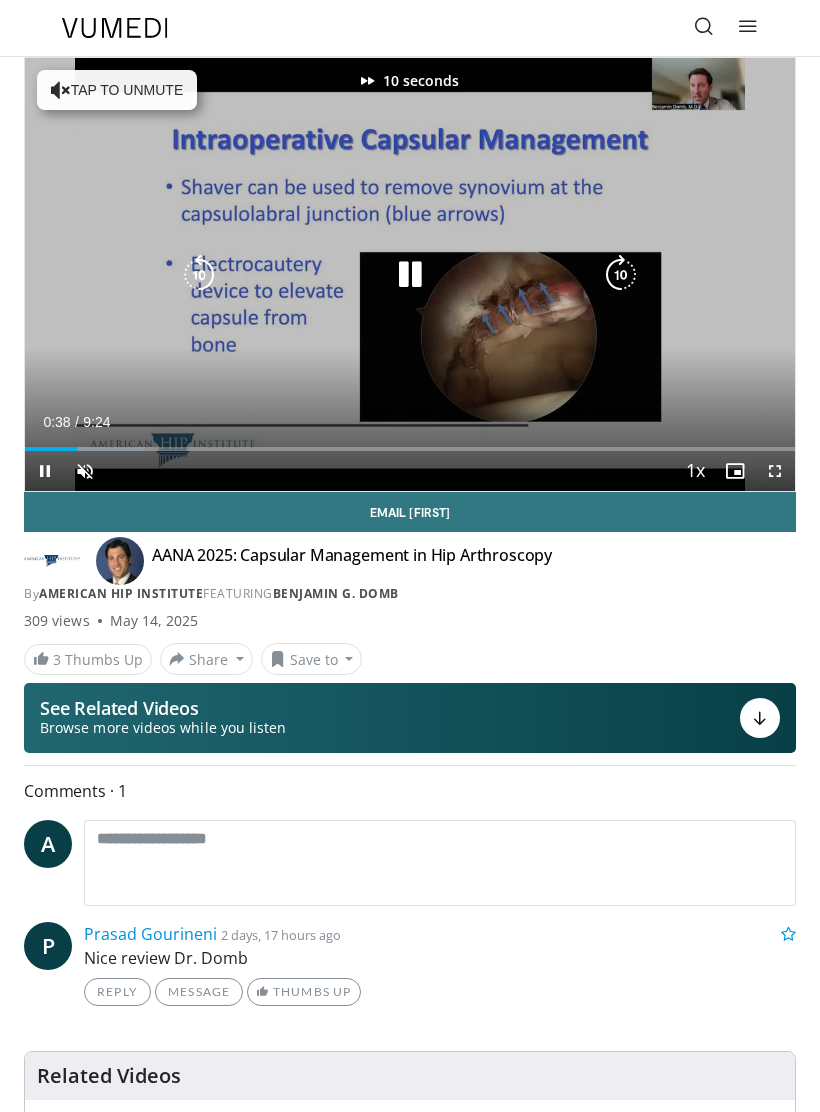 click on "10 seconds
Tap to unmute" at bounding box center (410, 274) 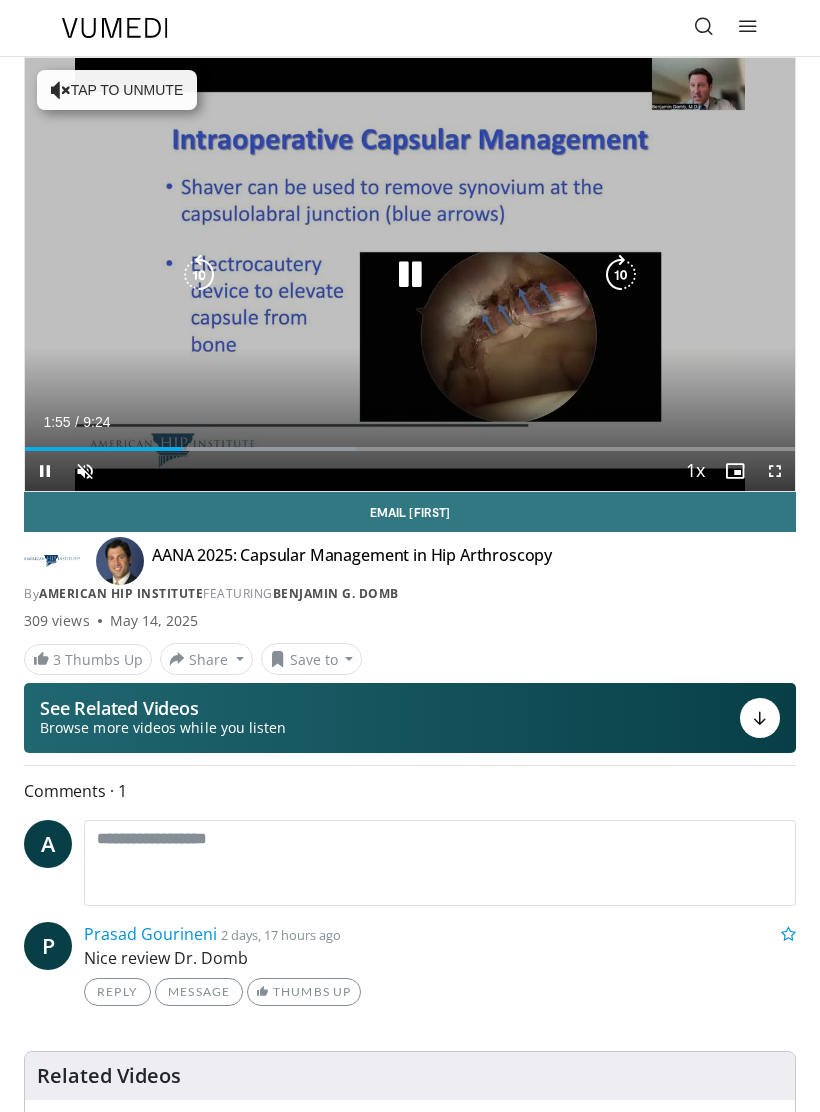 click at bounding box center (621, 275) 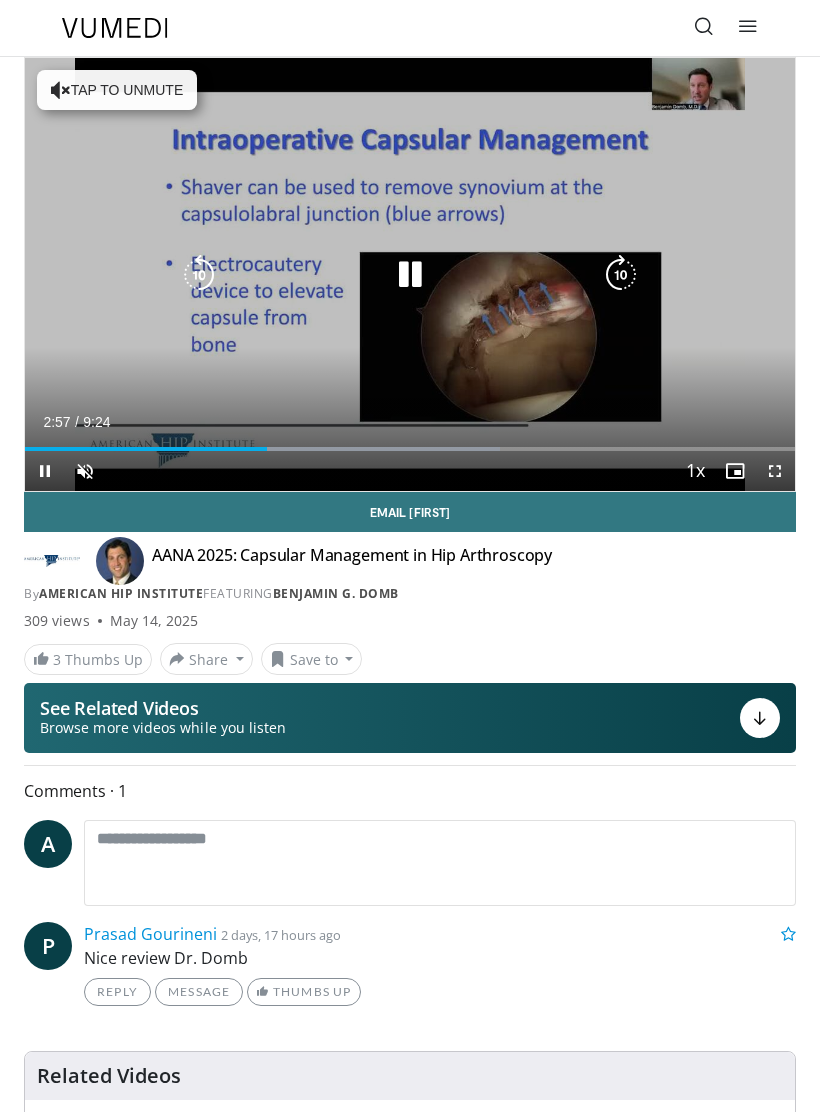 click at bounding box center [621, 275] 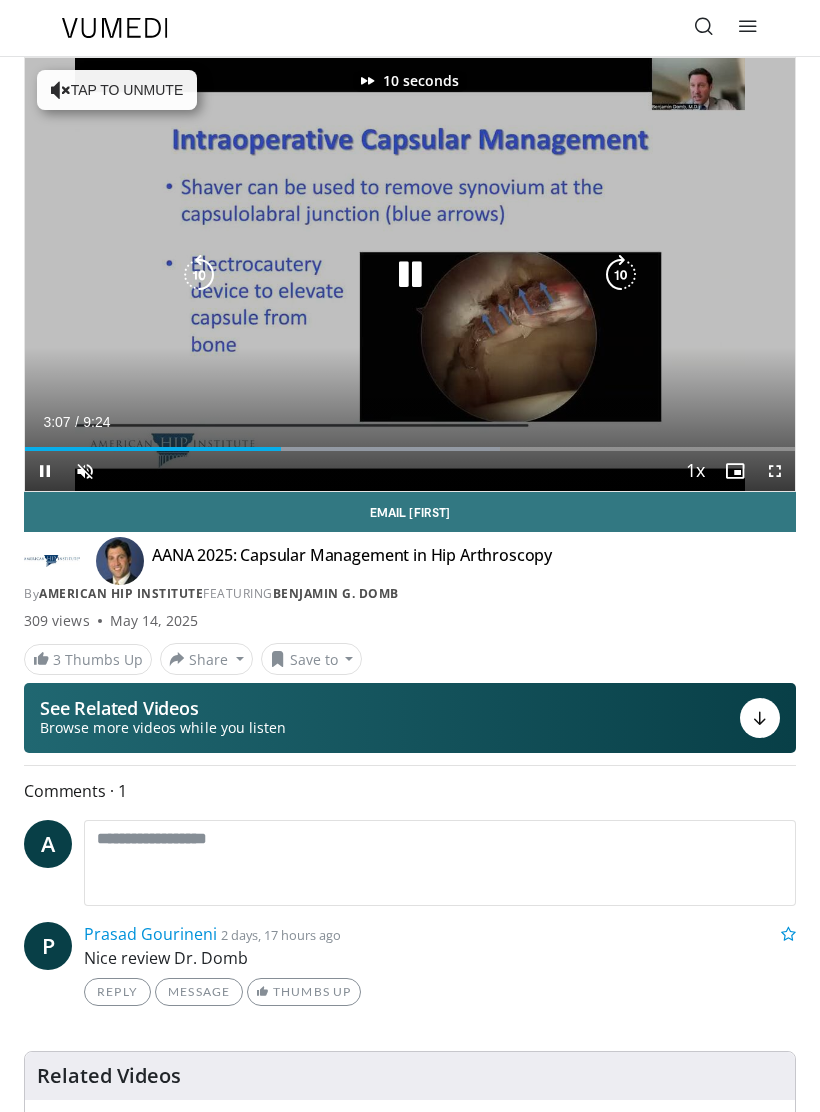click on "10 seconds
Tap to unmute" at bounding box center [410, 274] 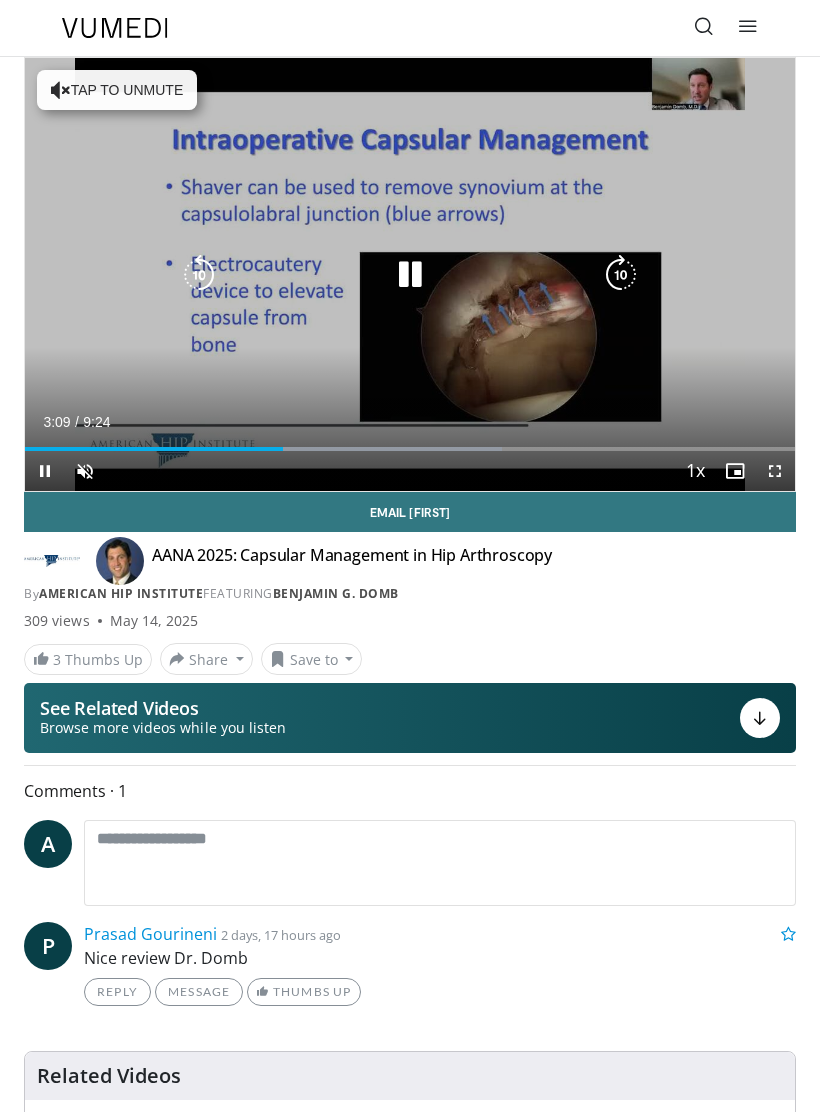 click at bounding box center (621, 275) 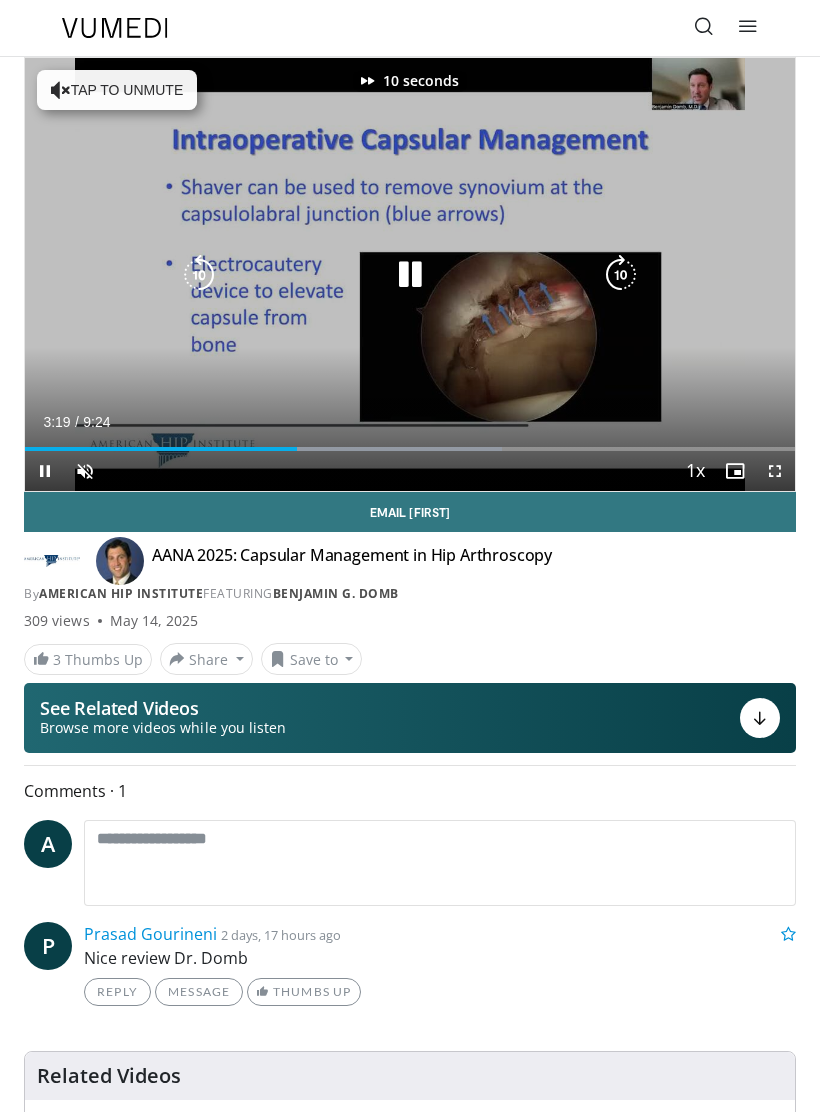 click at bounding box center [621, 275] 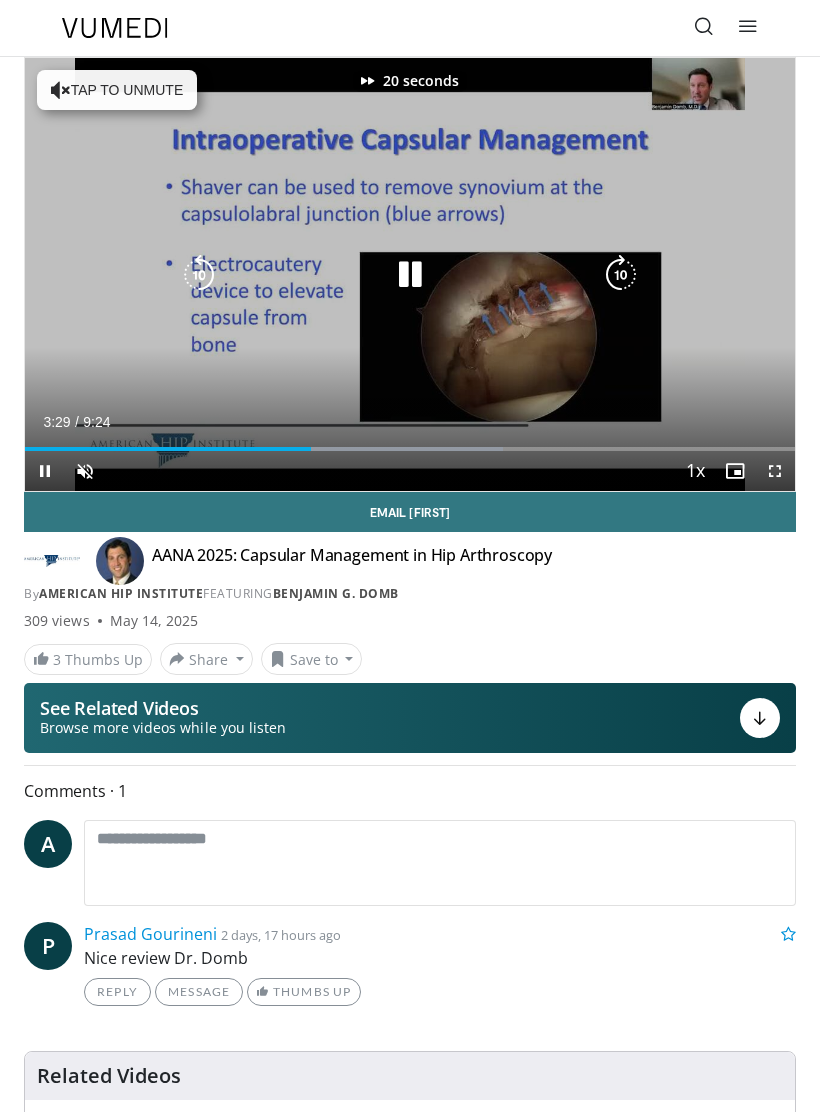 click at bounding box center (621, 275) 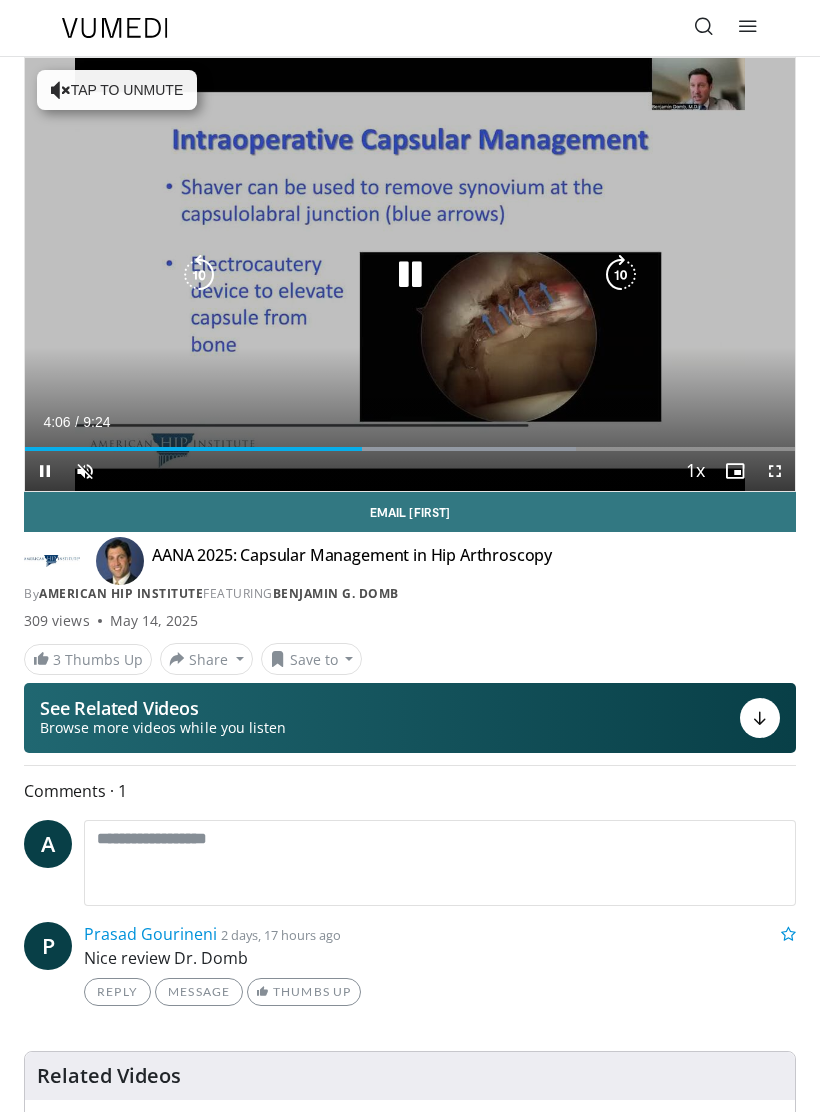 click at bounding box center [621, 275] 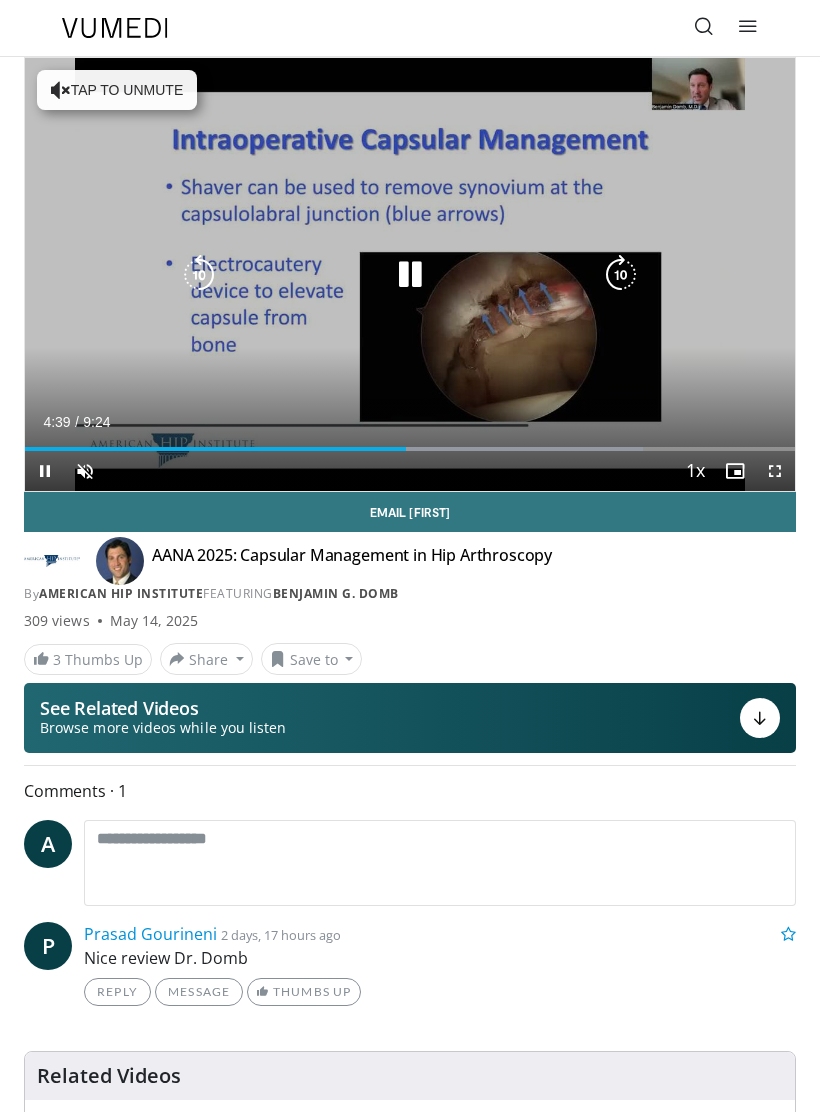 click at bounding box center [621, 275] 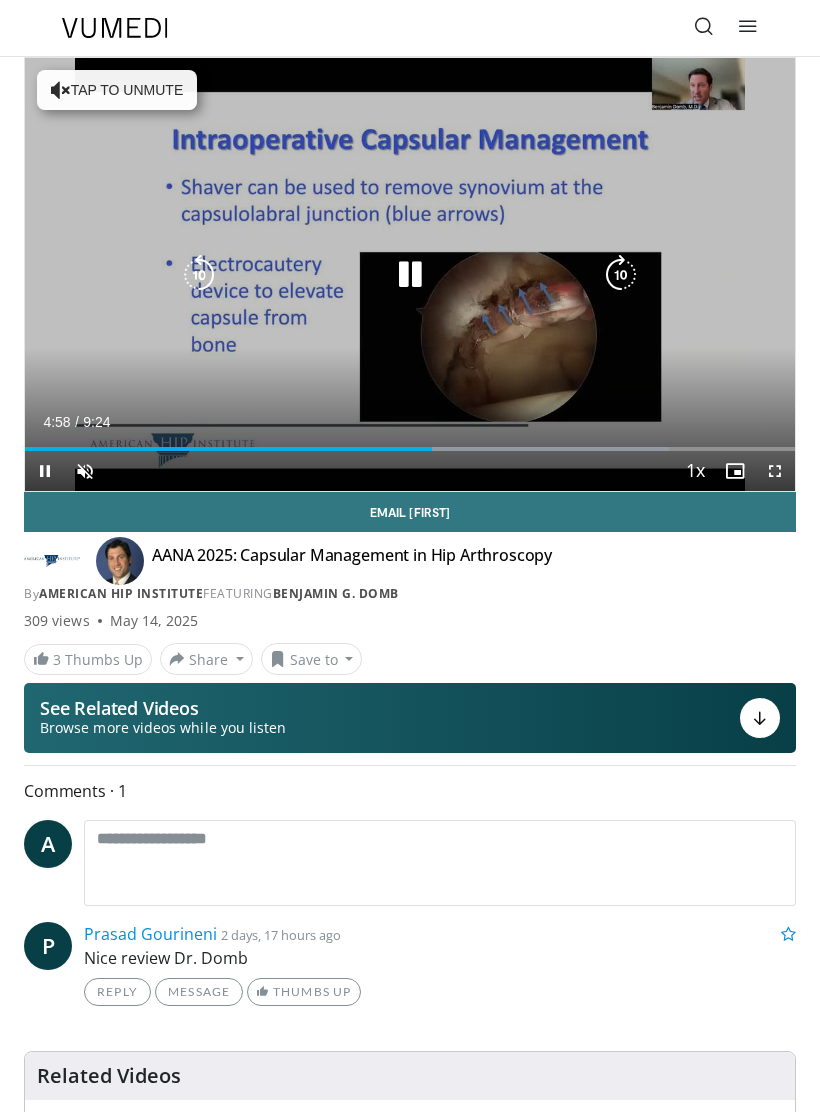 click at bounding box center (621, 275) 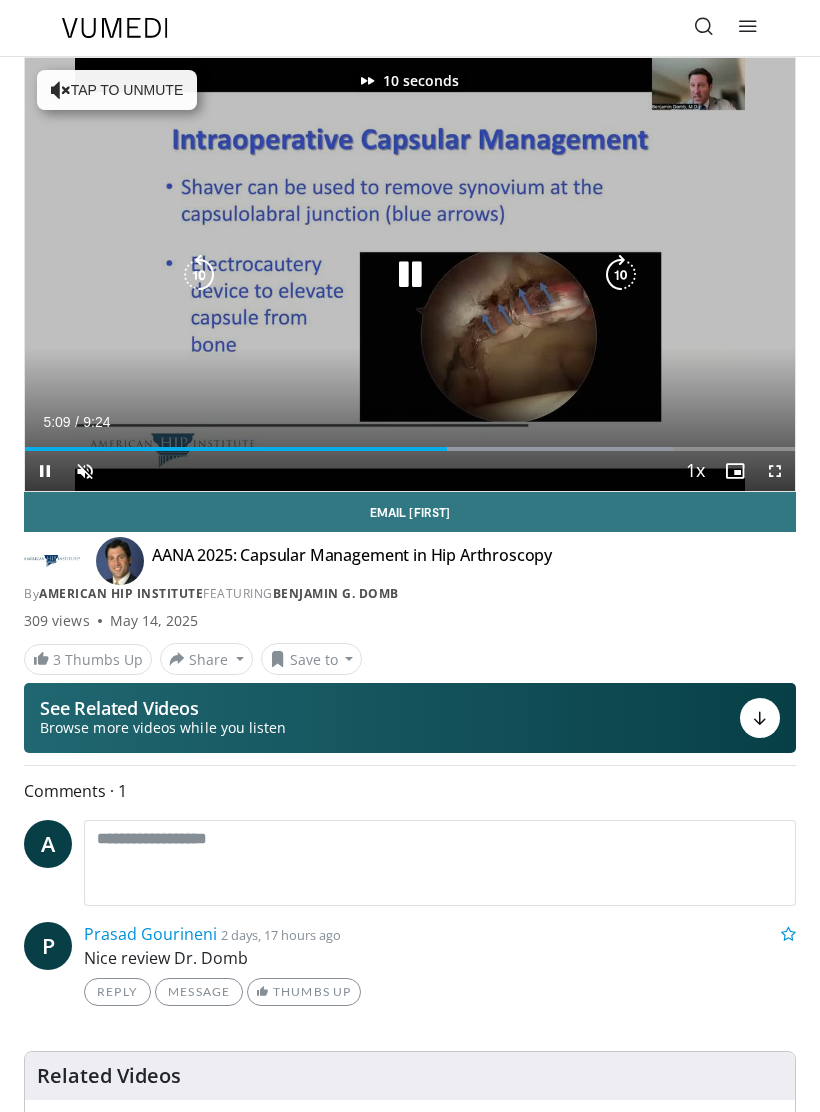 click at bounding box center (621, 275) 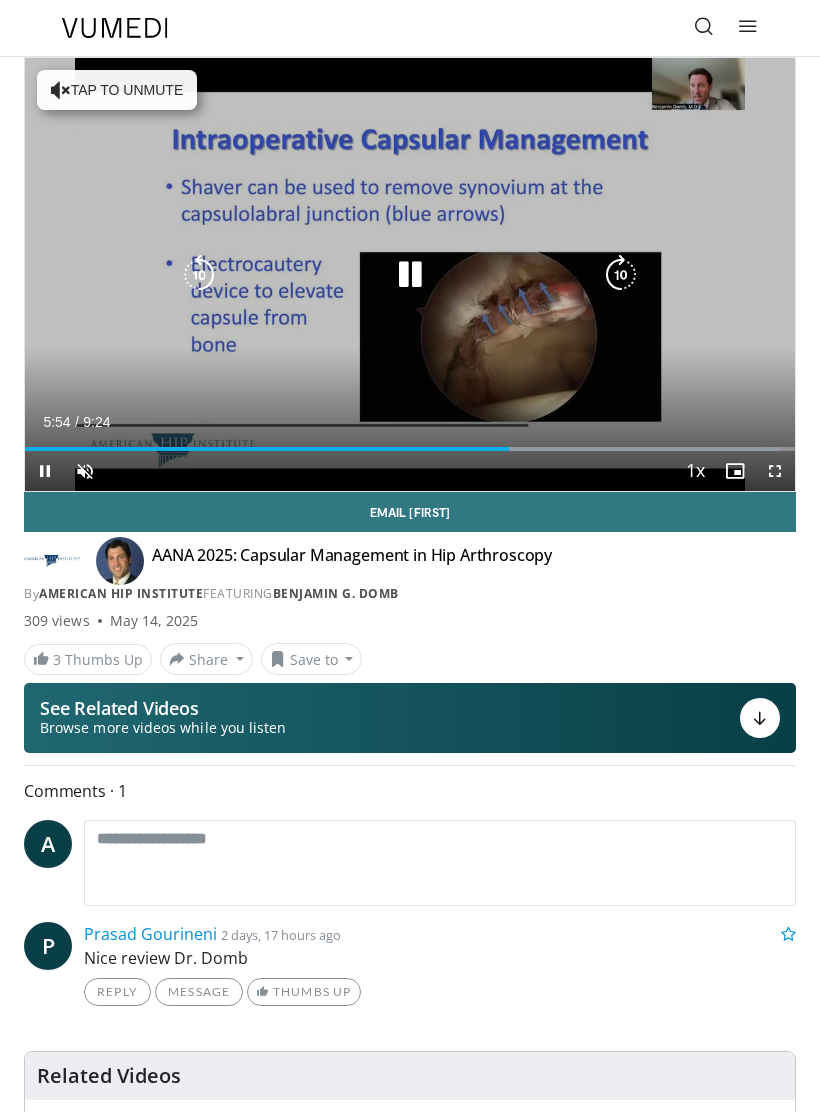 click at bounding box center [621, 275] 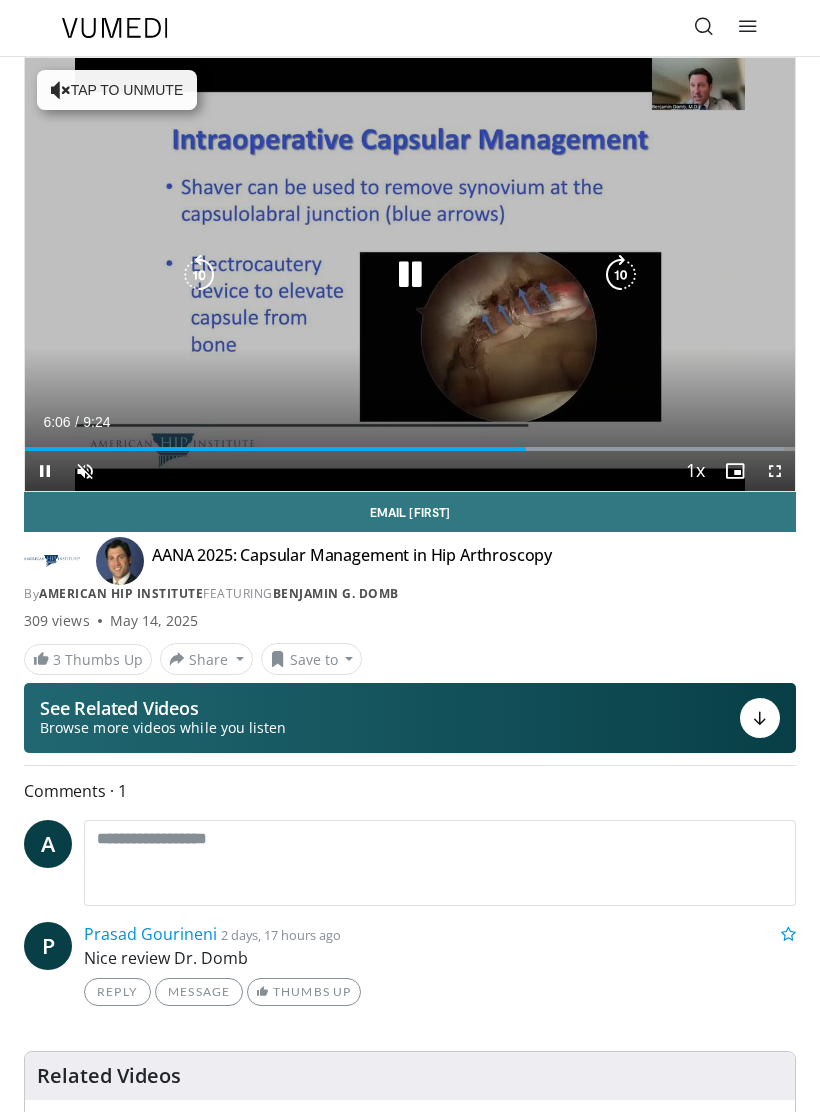 click at bounding box center [621, 275] 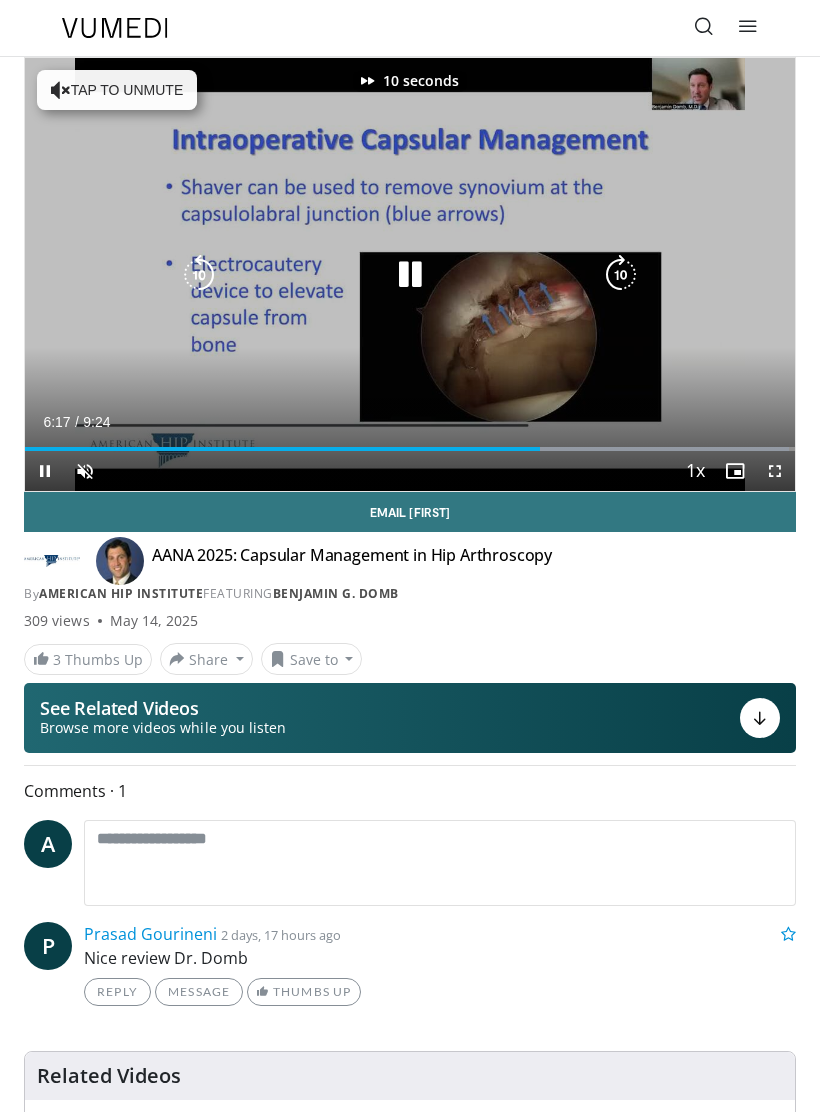 click at bounding box center (621, 275) 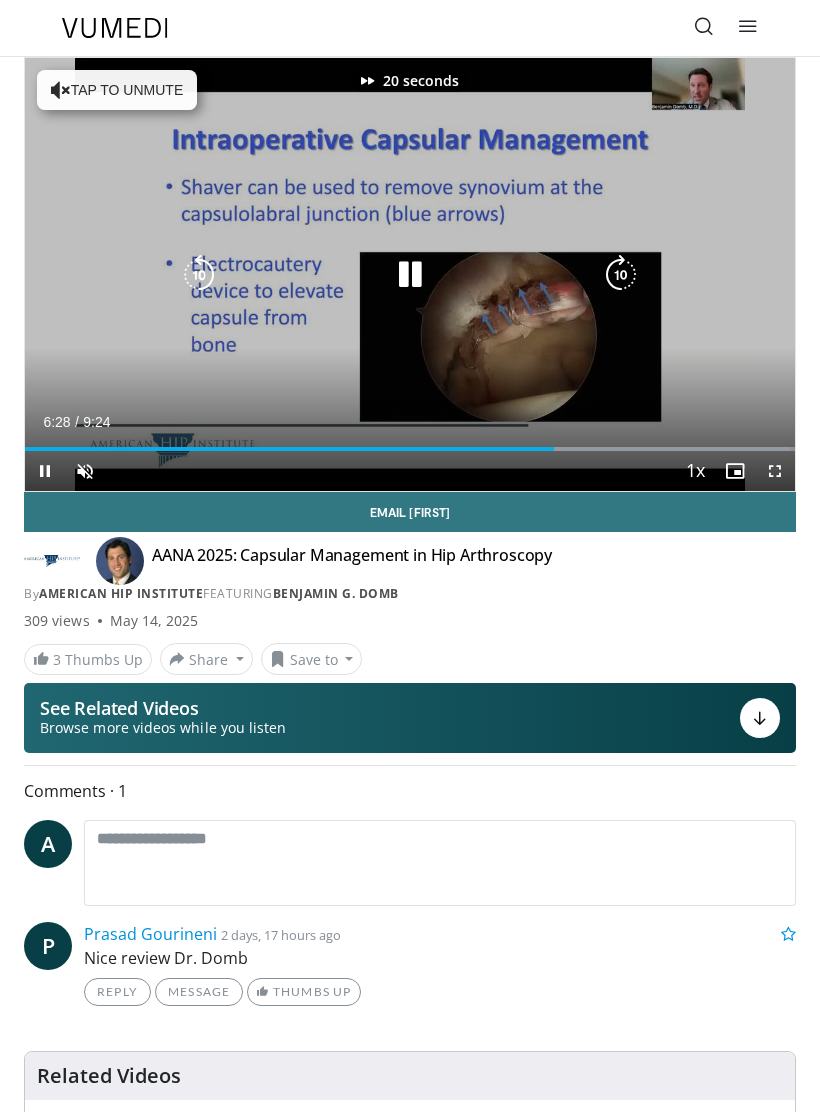 click at bounding box center [621, 275] 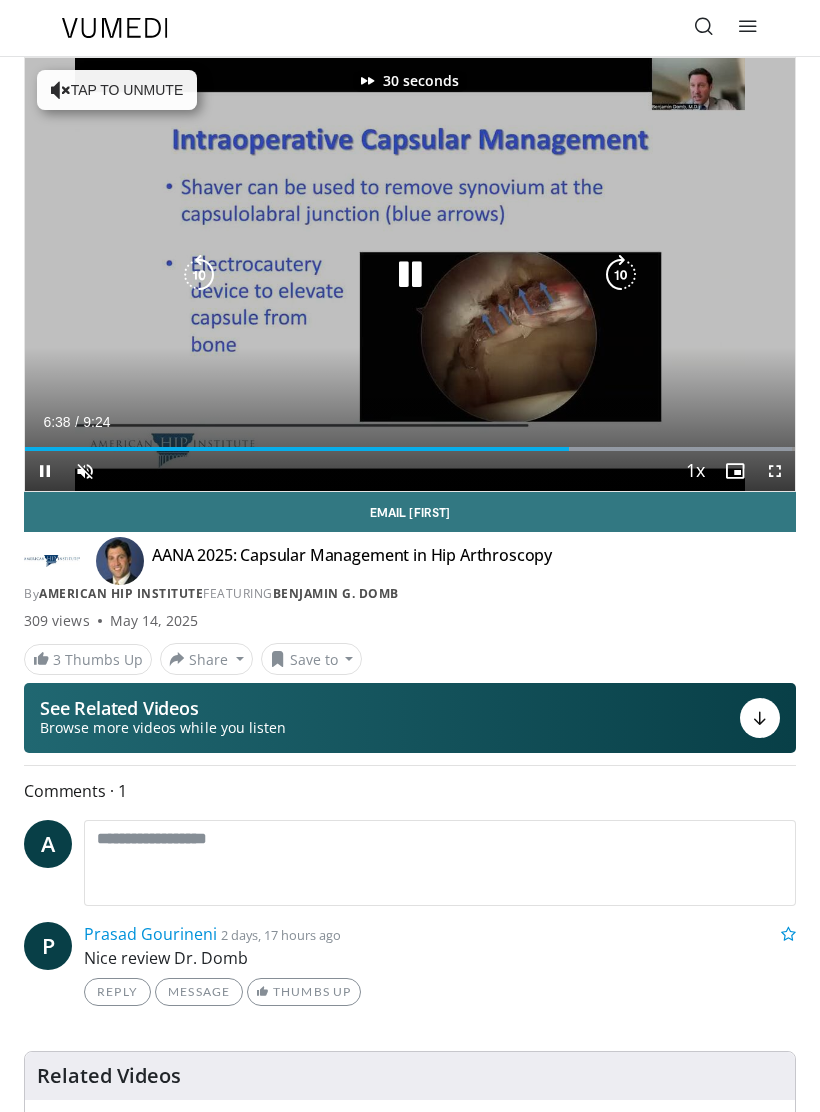 click at bounding box center [621, 275] 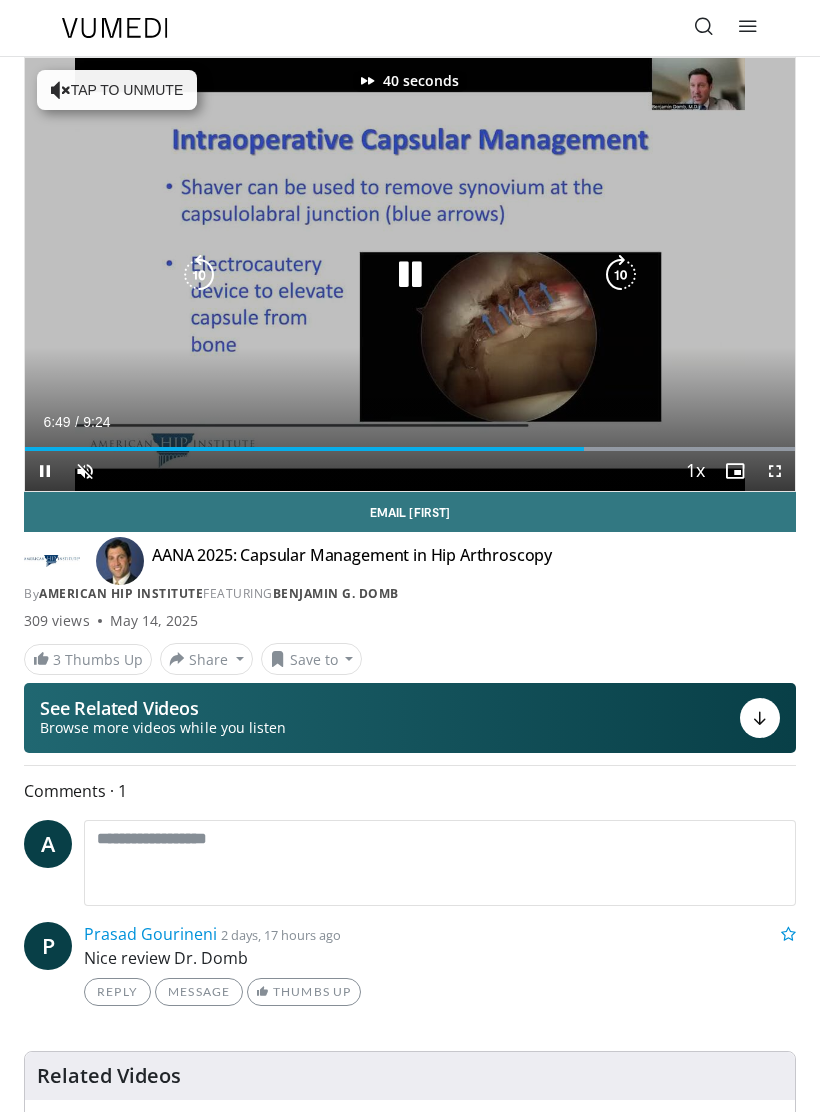 click at bounding box center [621, 275] 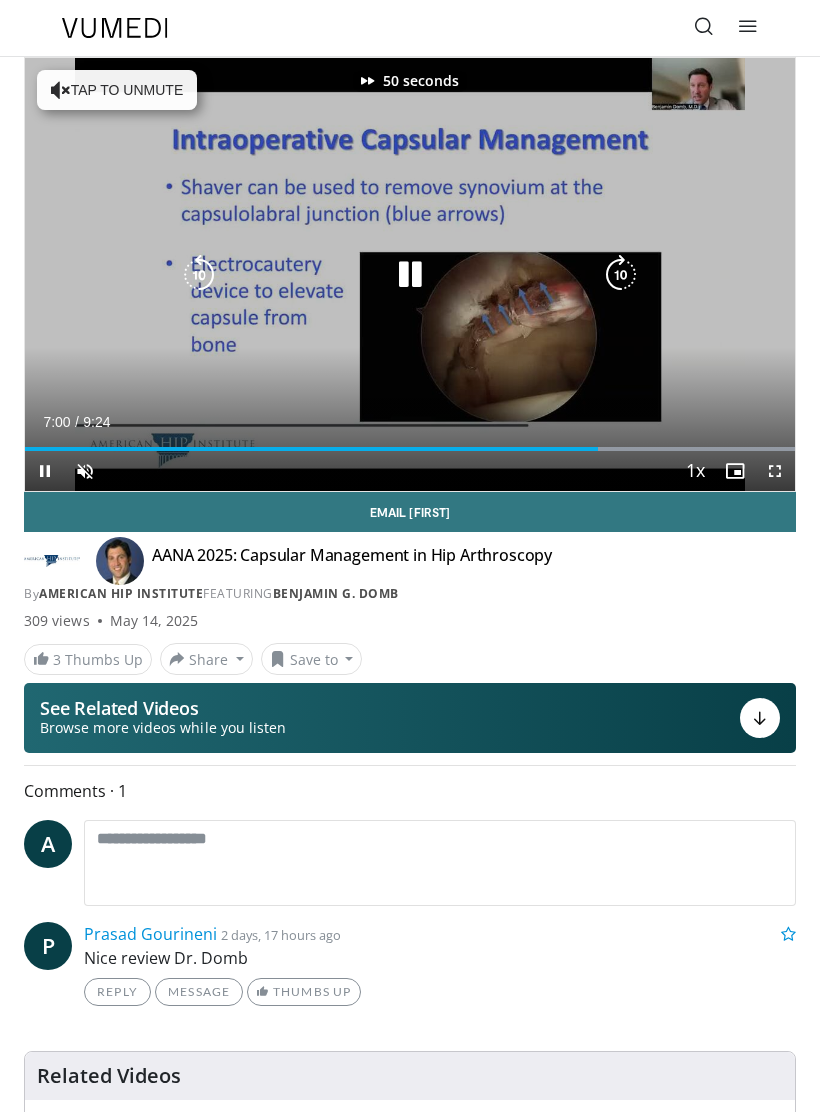 click at bounding box center [621, 275] 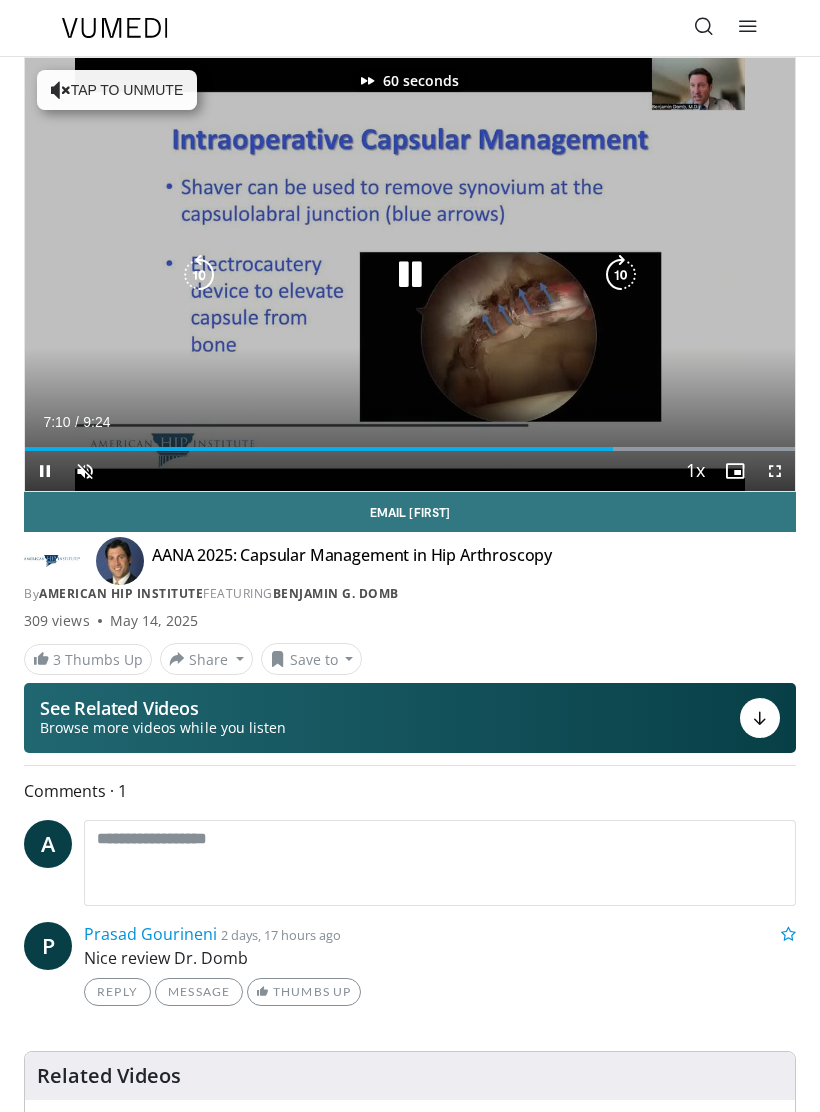 click at bounding box center (621, 275) 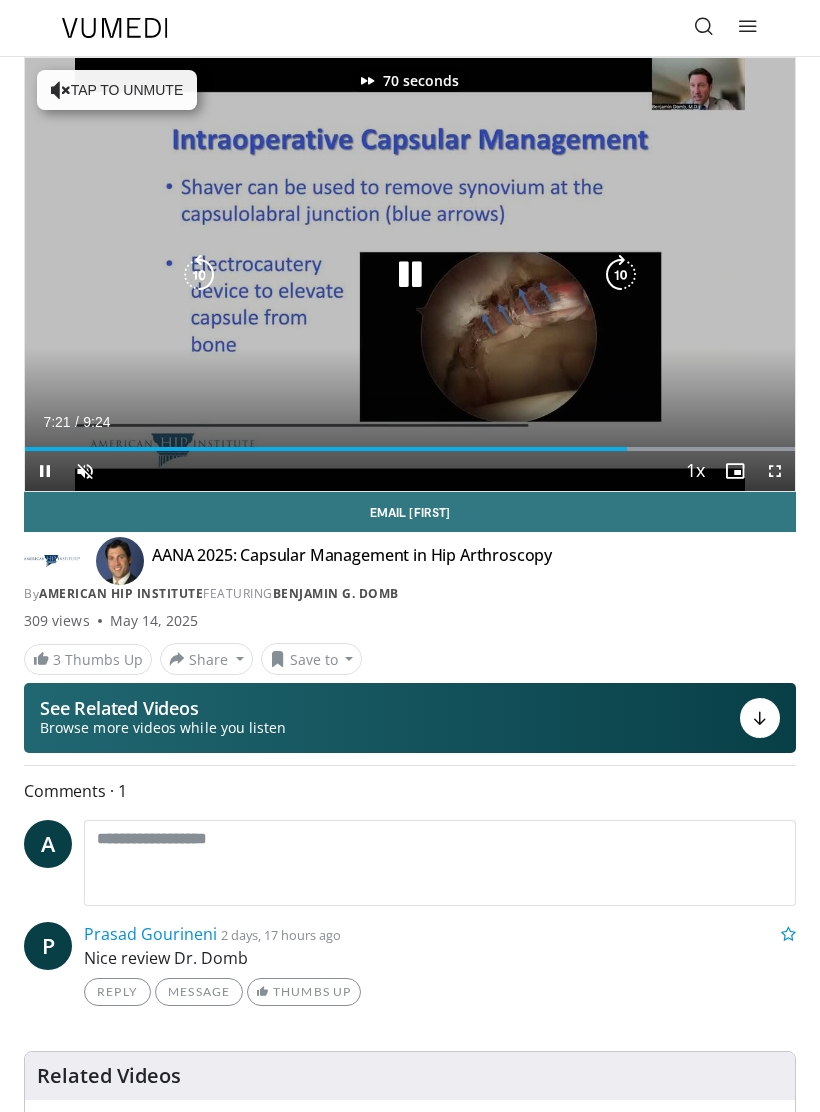 click at bounding box center [621, 275] 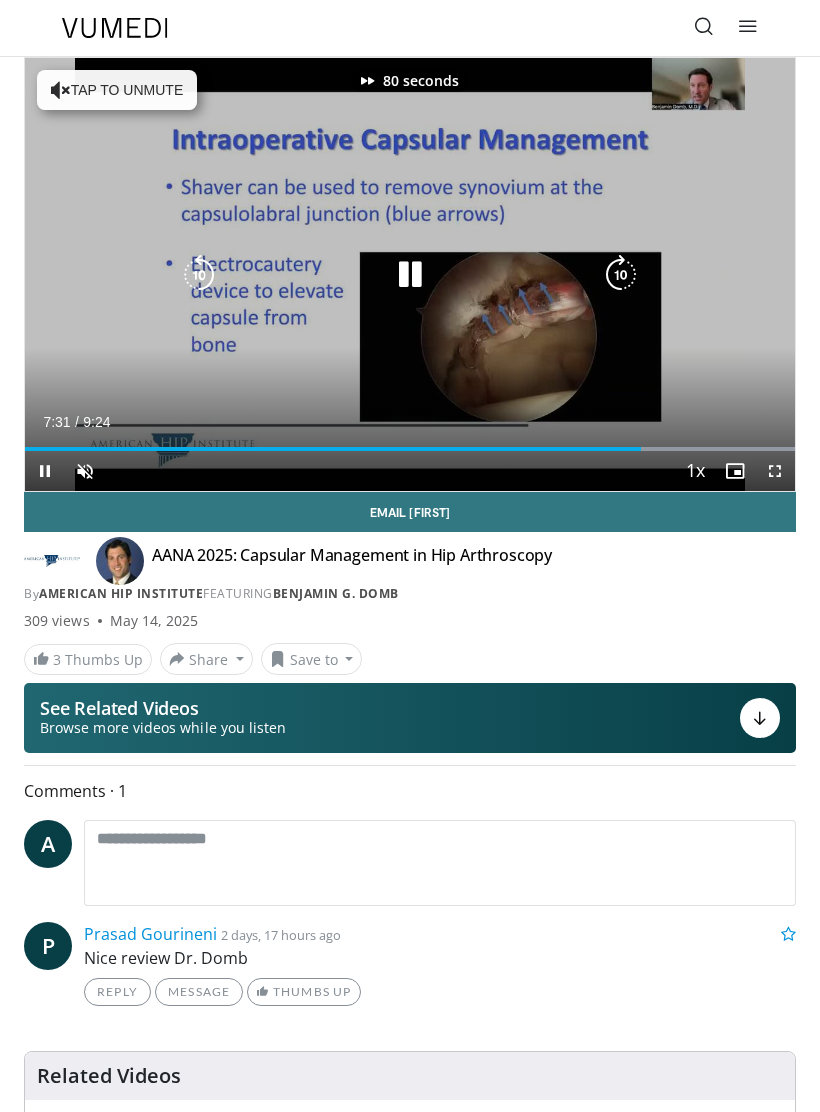 click at bounding box center [621, 275] 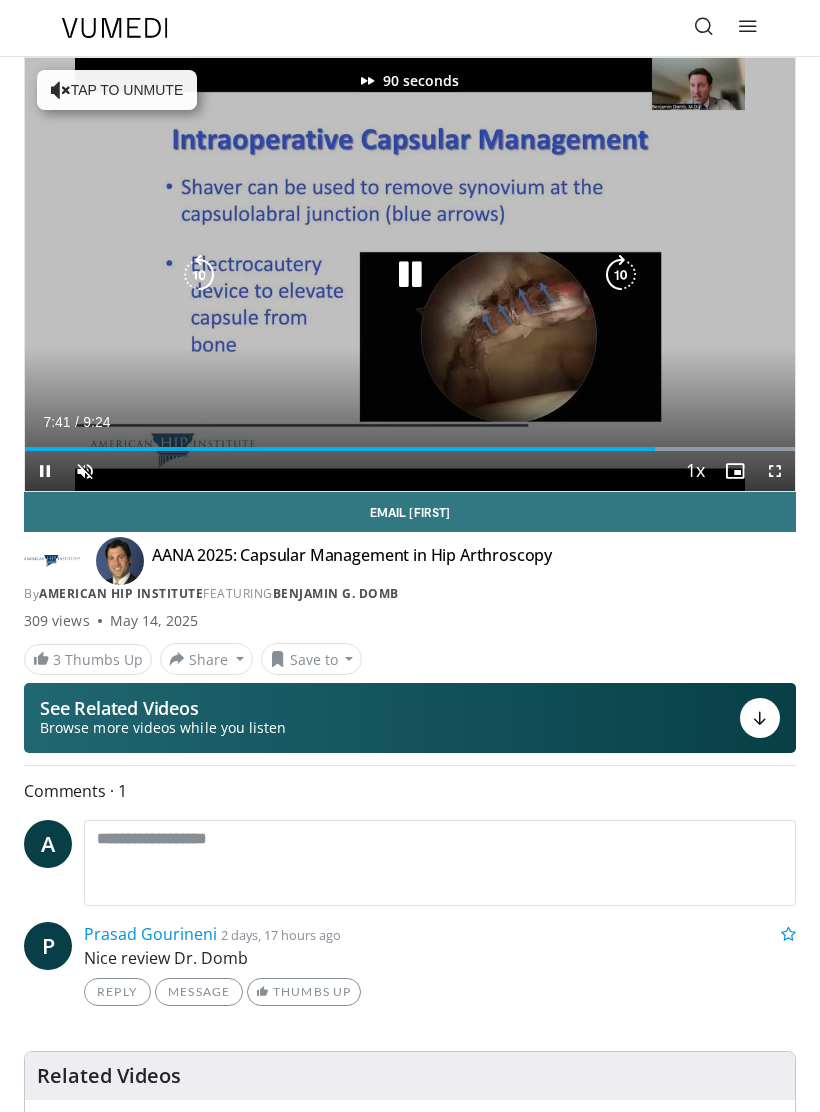 click at bounding box center [621, 275] 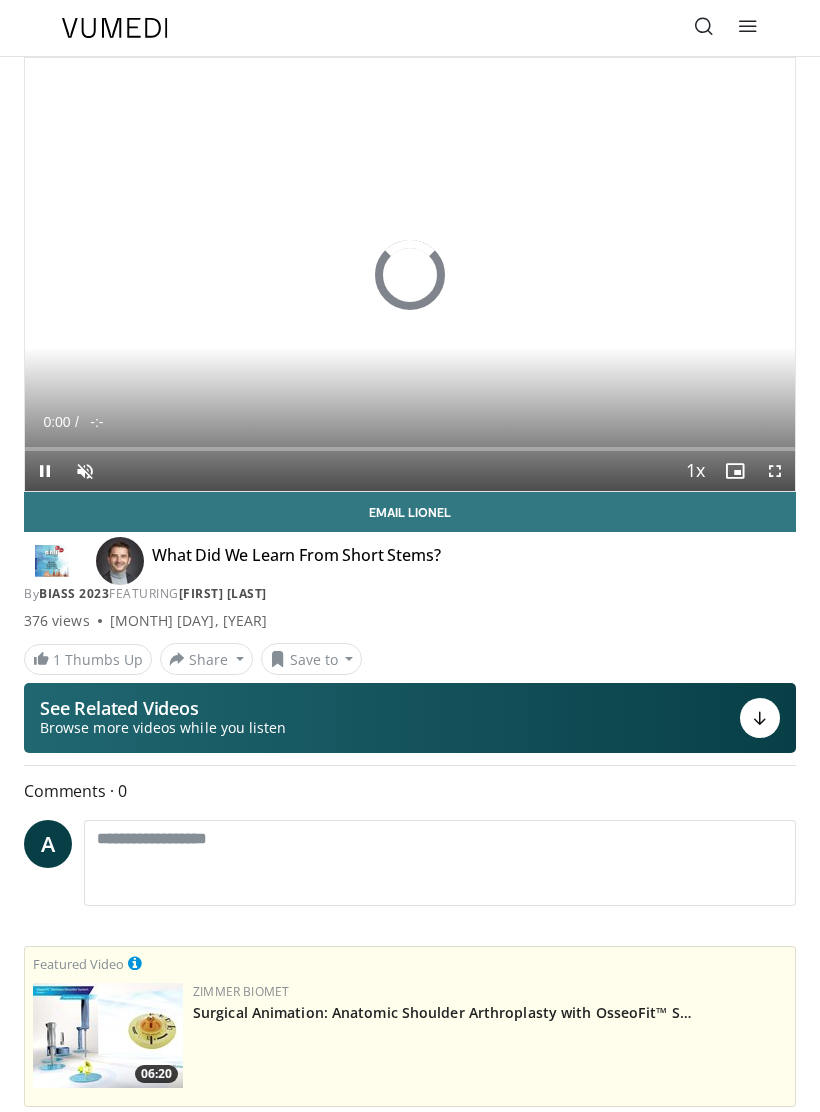 scroll, scrollTop: 0, scrollLeft: 0, axis: both 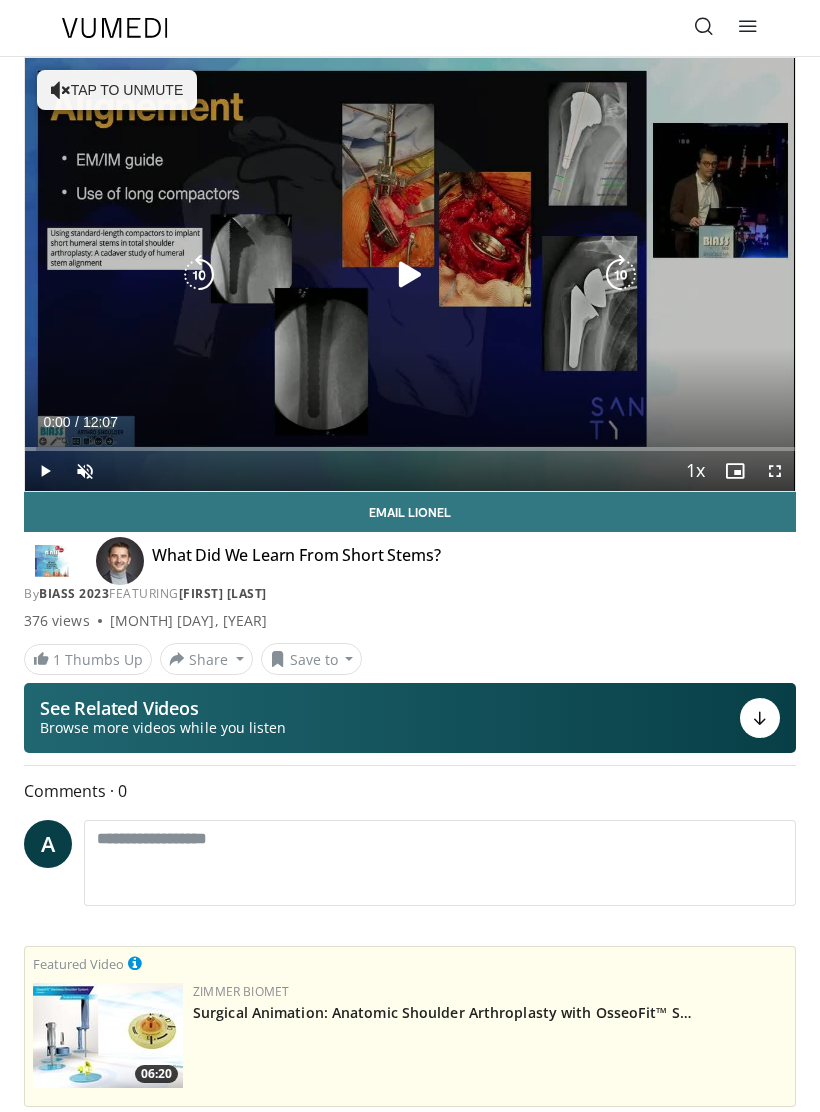 click at bounding box center (410, 275) 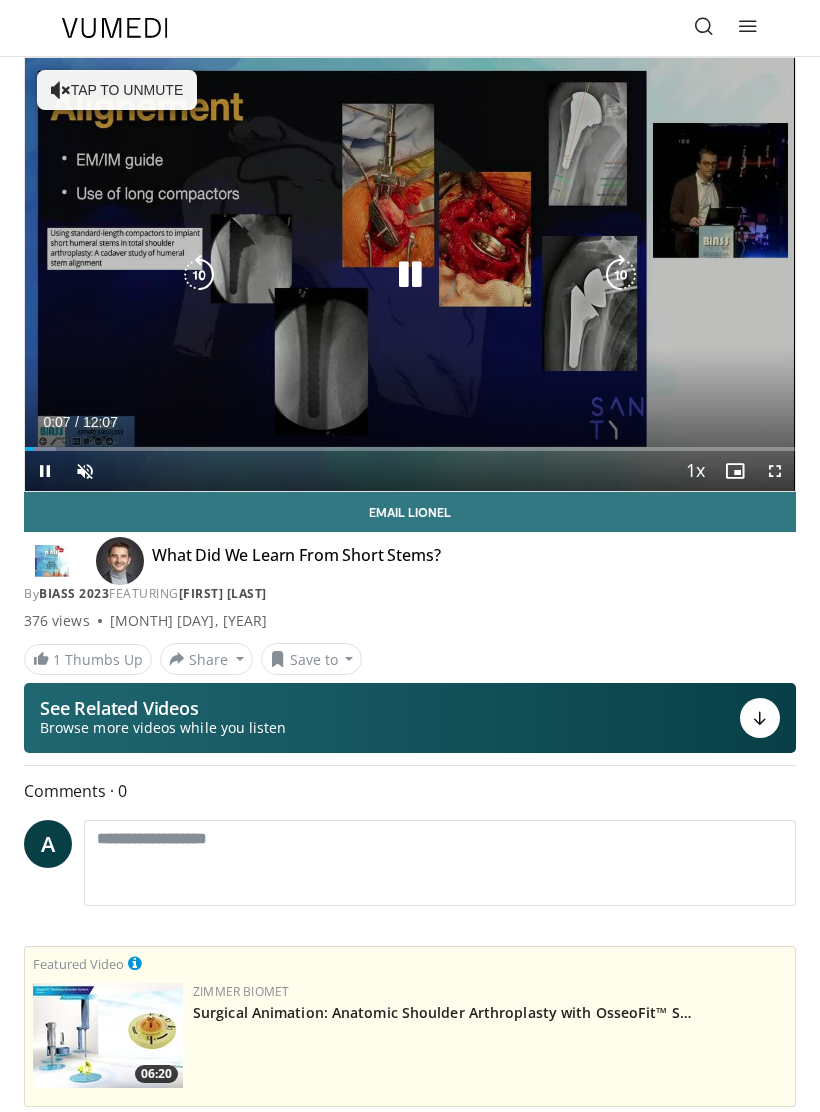 click at bounding box center (621, 275) 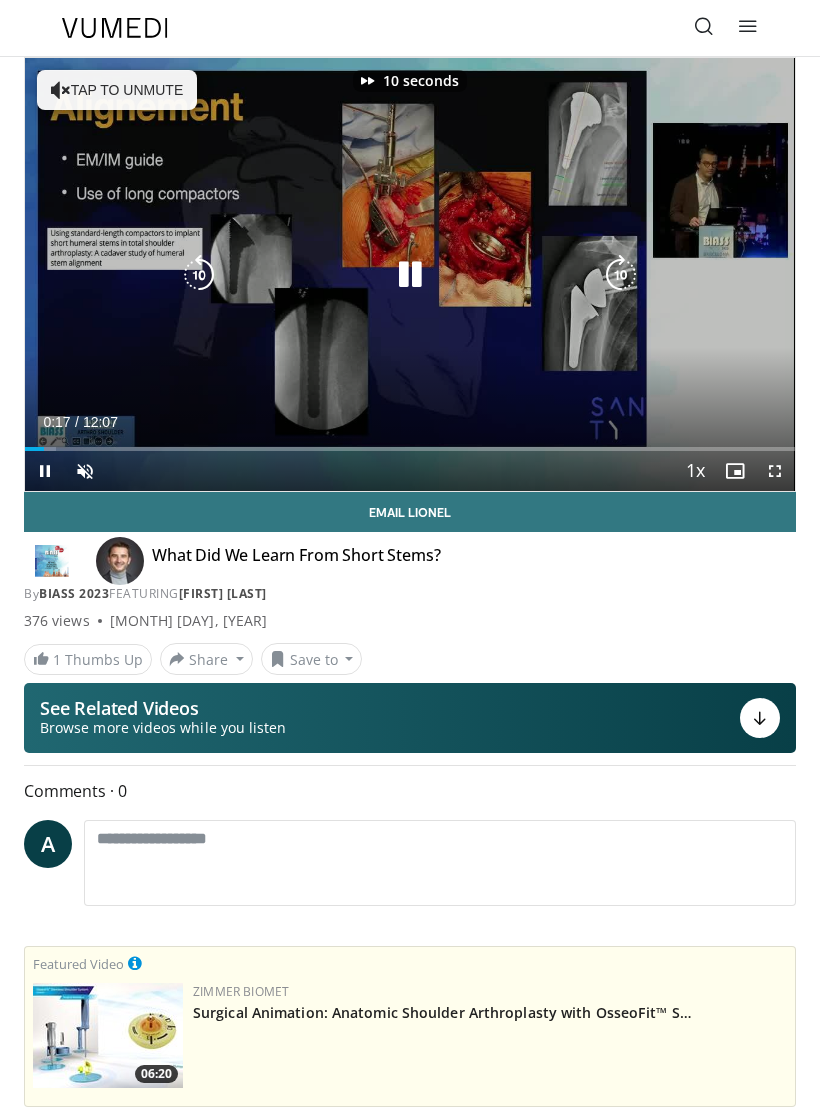 click at bounding box center [621, 275] 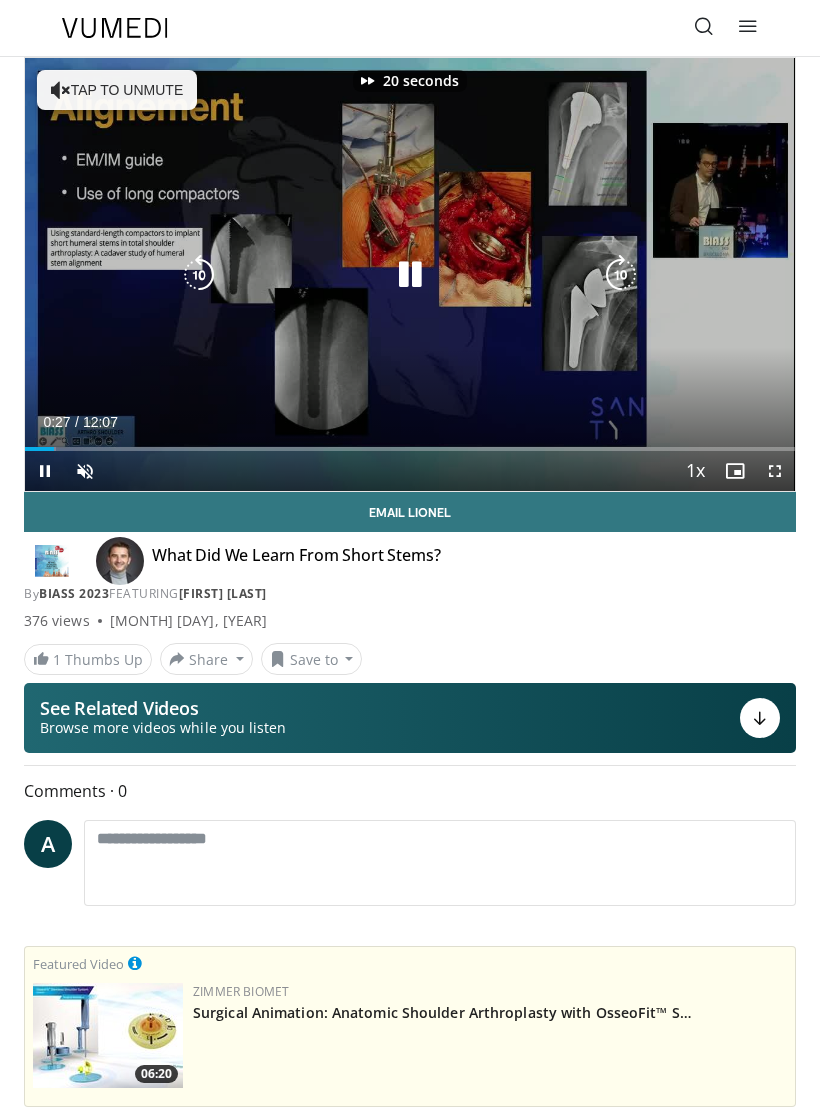 click at bounding box center [621, 275] 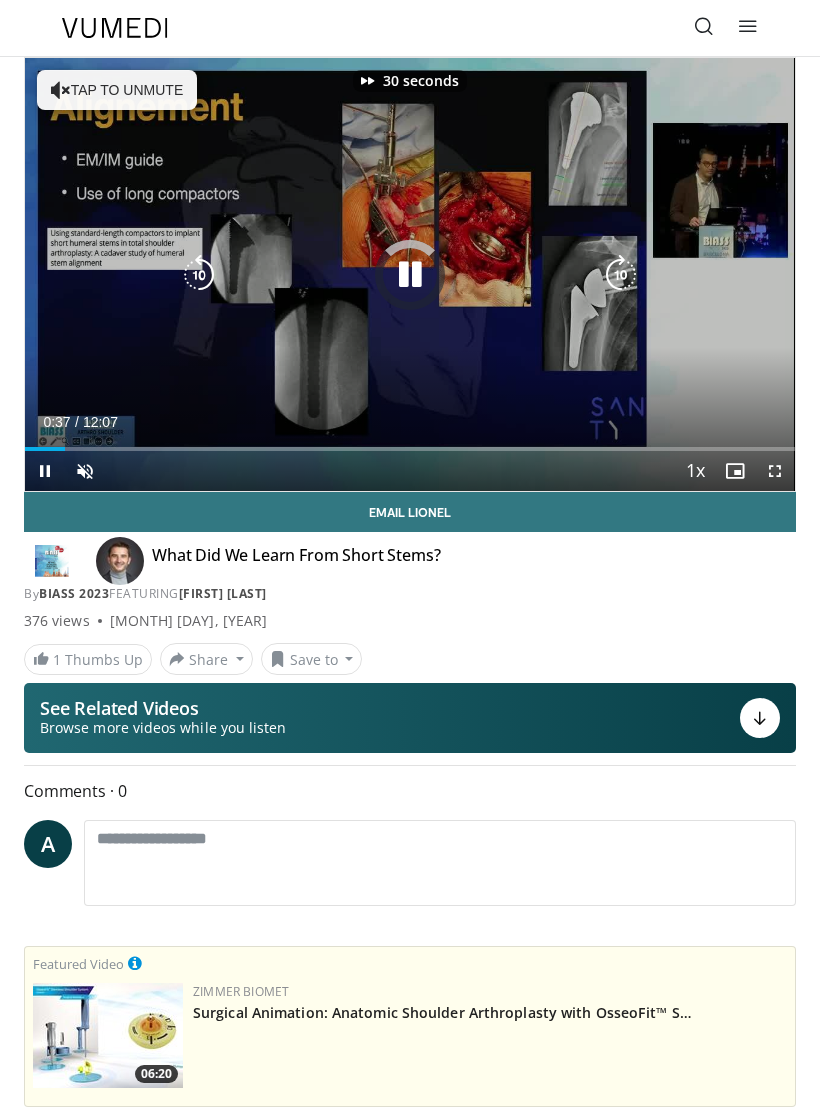 click at bounding box center (621, 275) 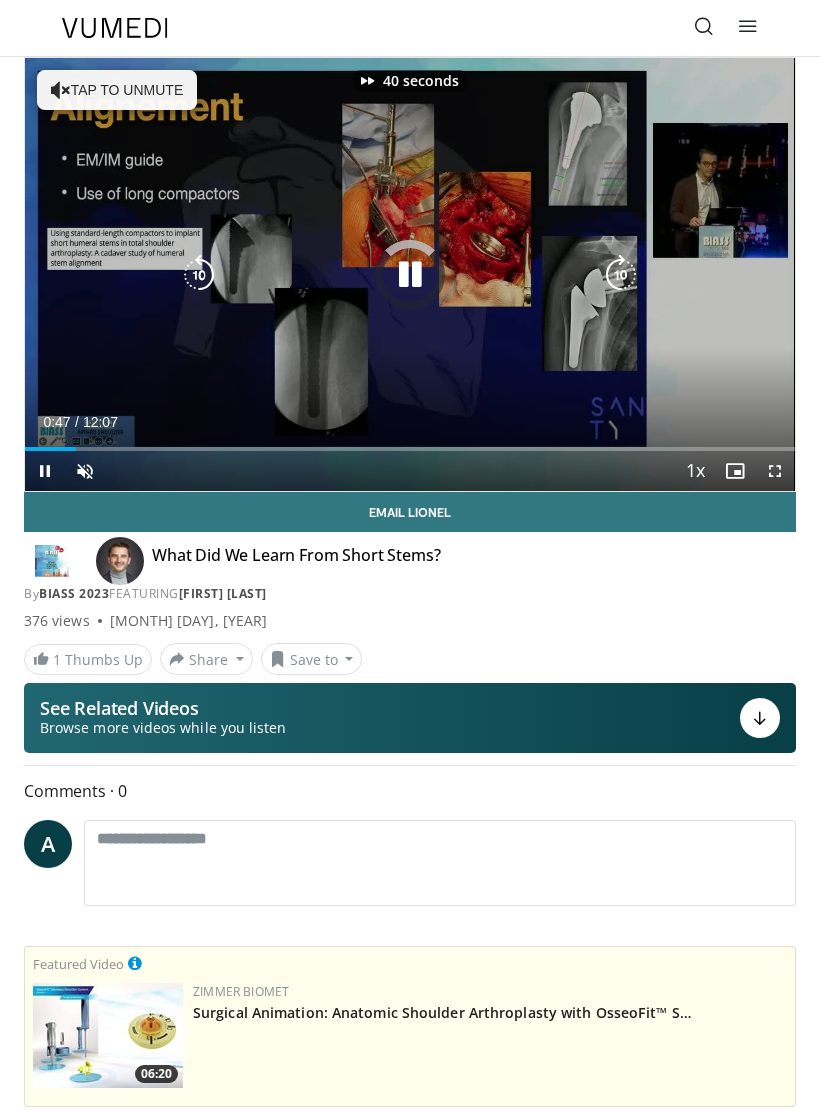 click at bounding box center (621, 275) 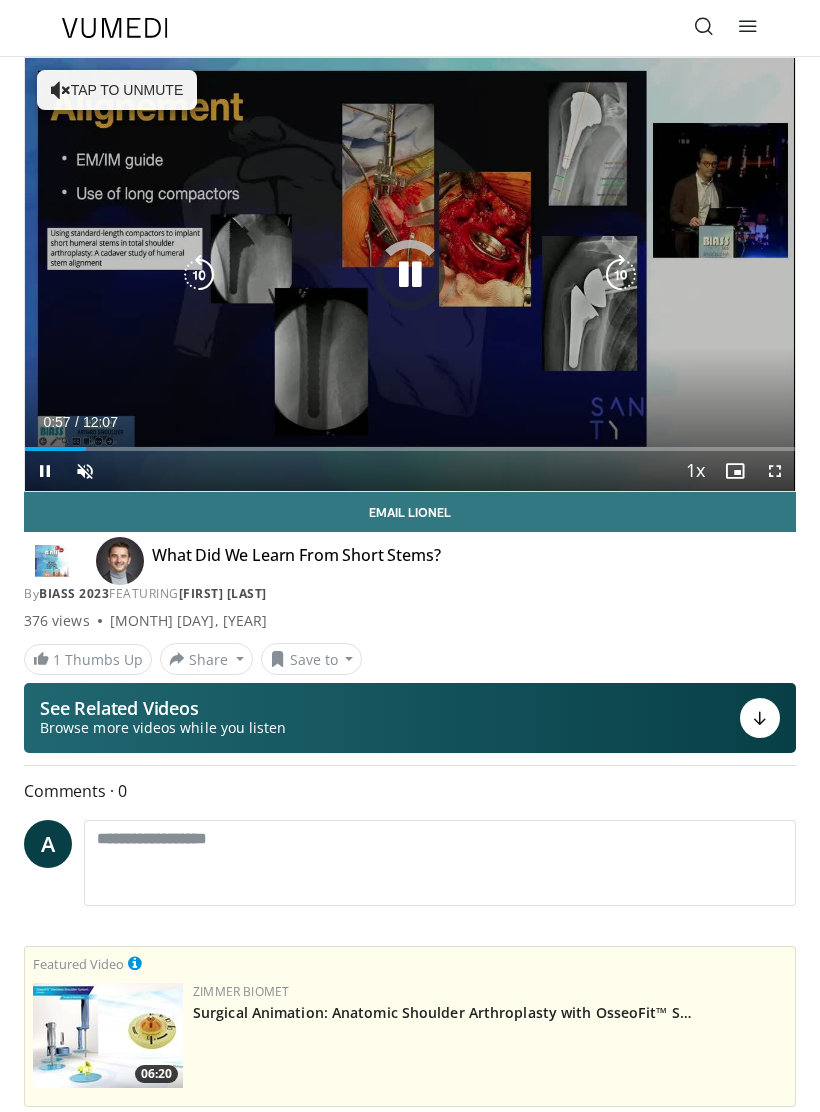 click at bounding box center (621, 275) 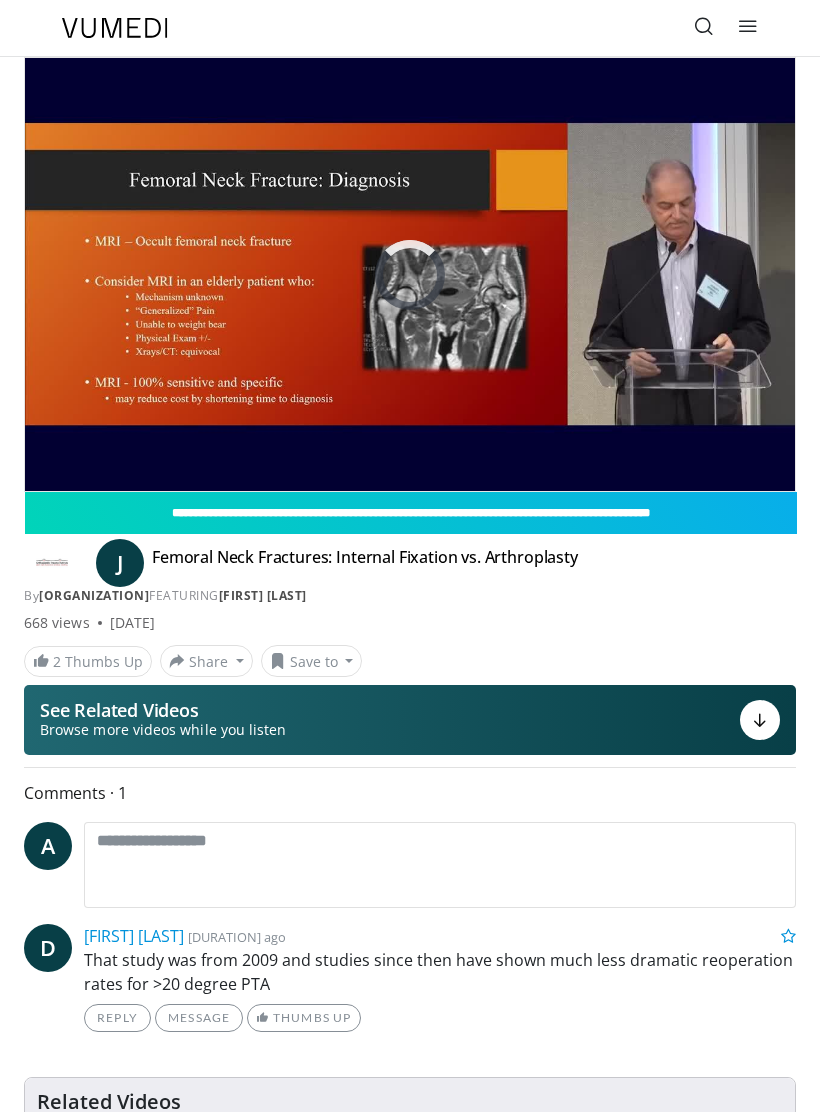 scroll, scrollTop: 0, scrollLeft: 0, axis: both 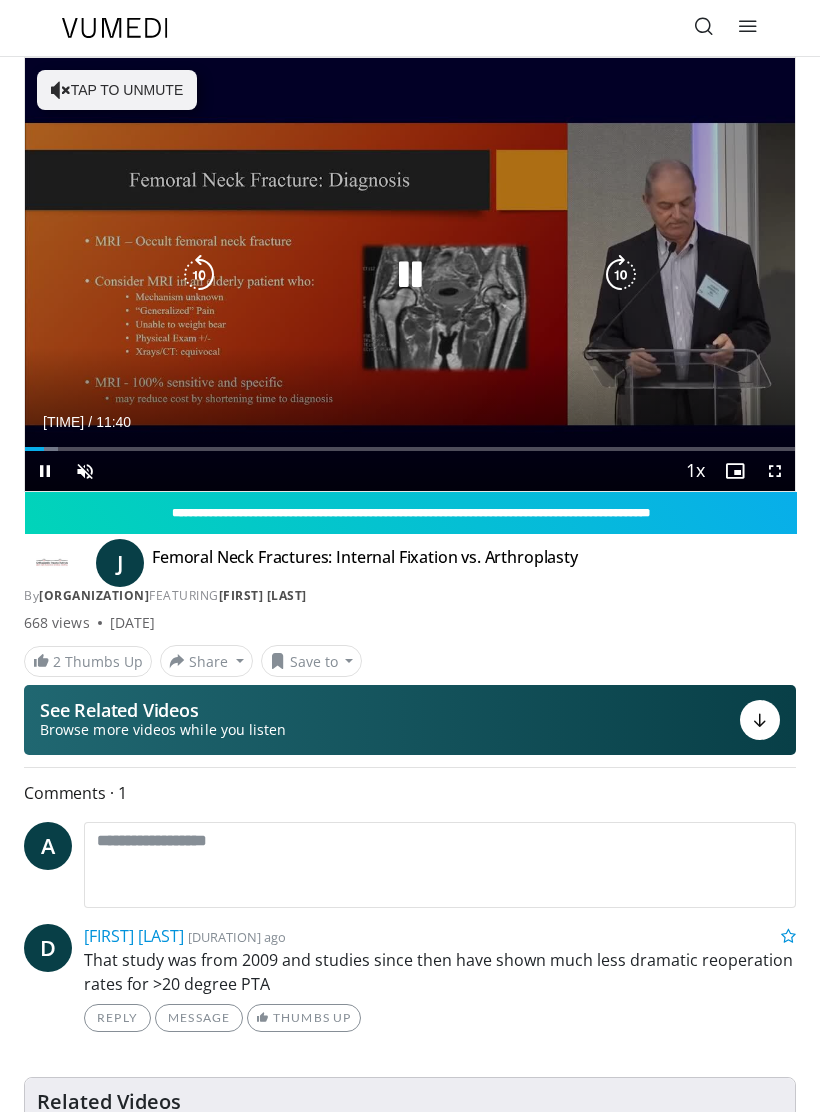 click at bounding box center (621, 275) 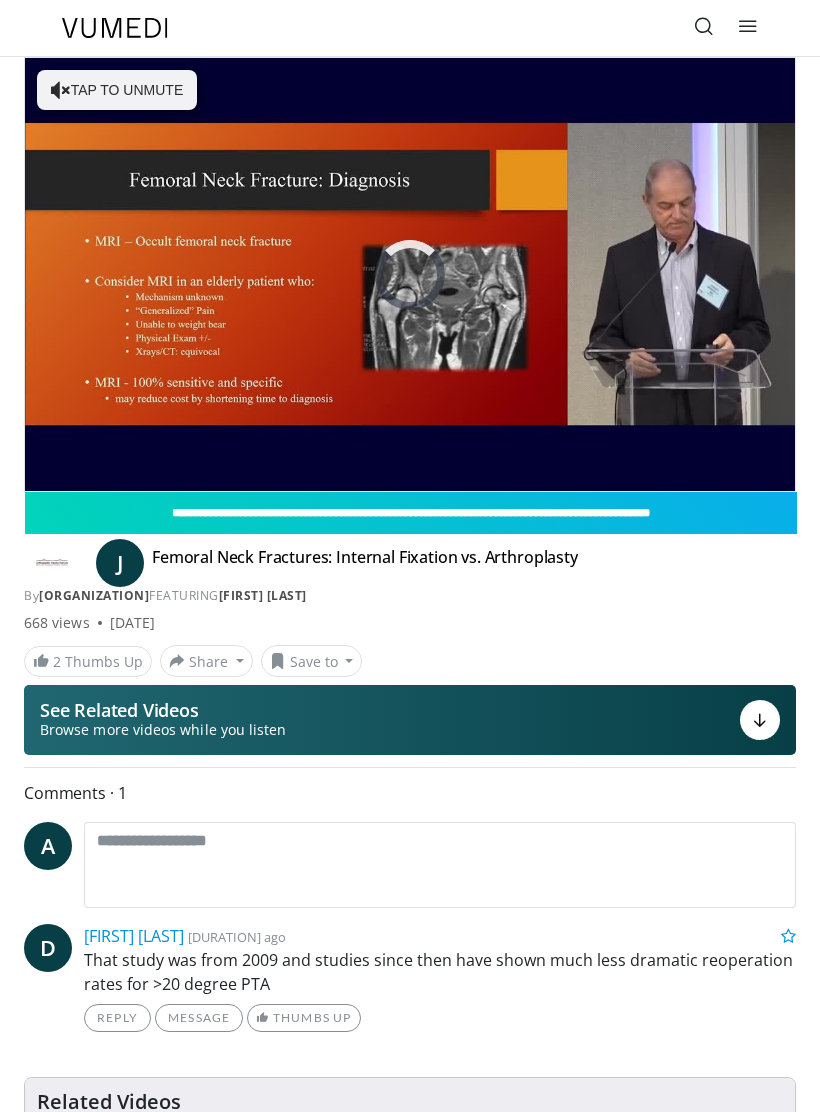 click at bounding box center [410, 275] 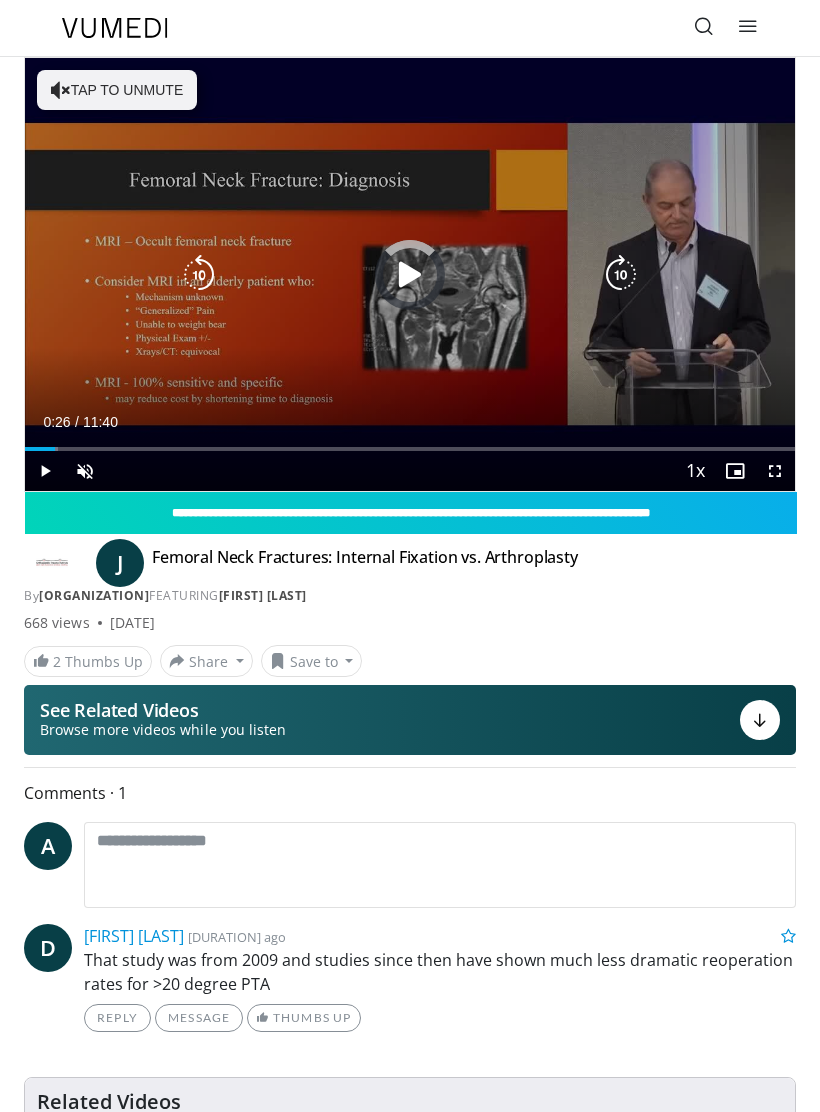 click at bounding box center (410, 275) 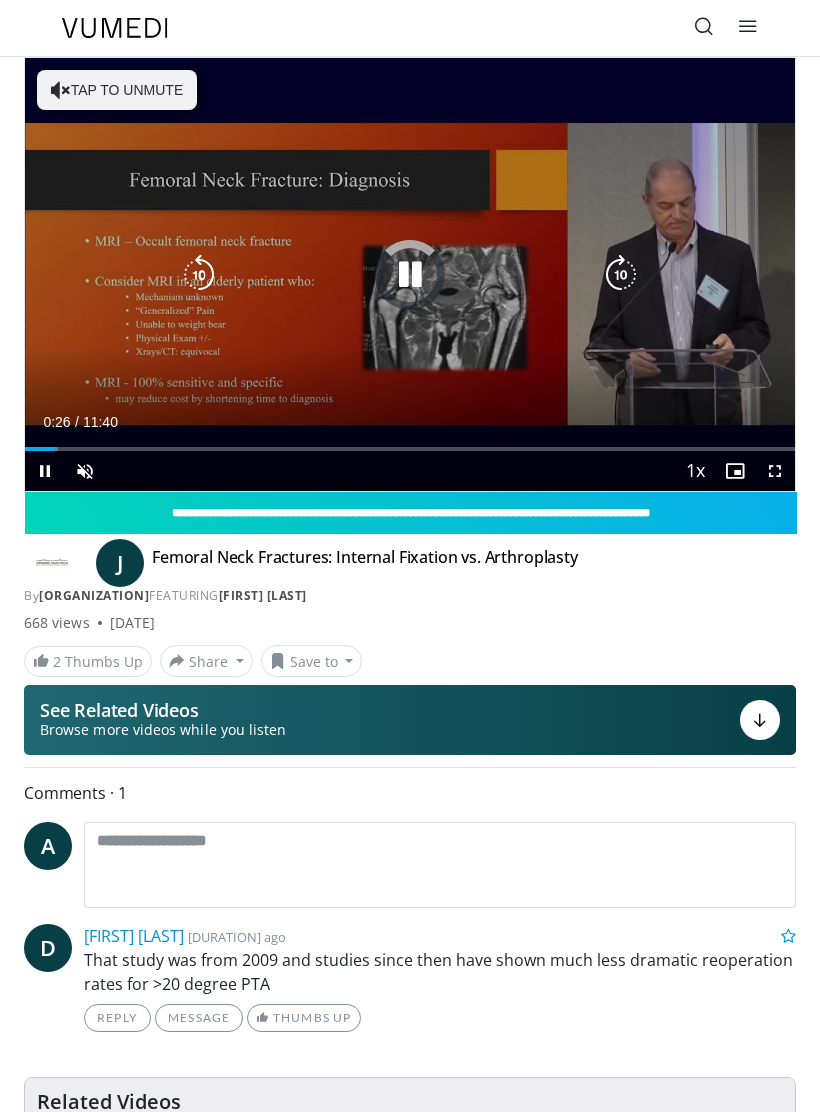 click at bounding box center (199, 275) 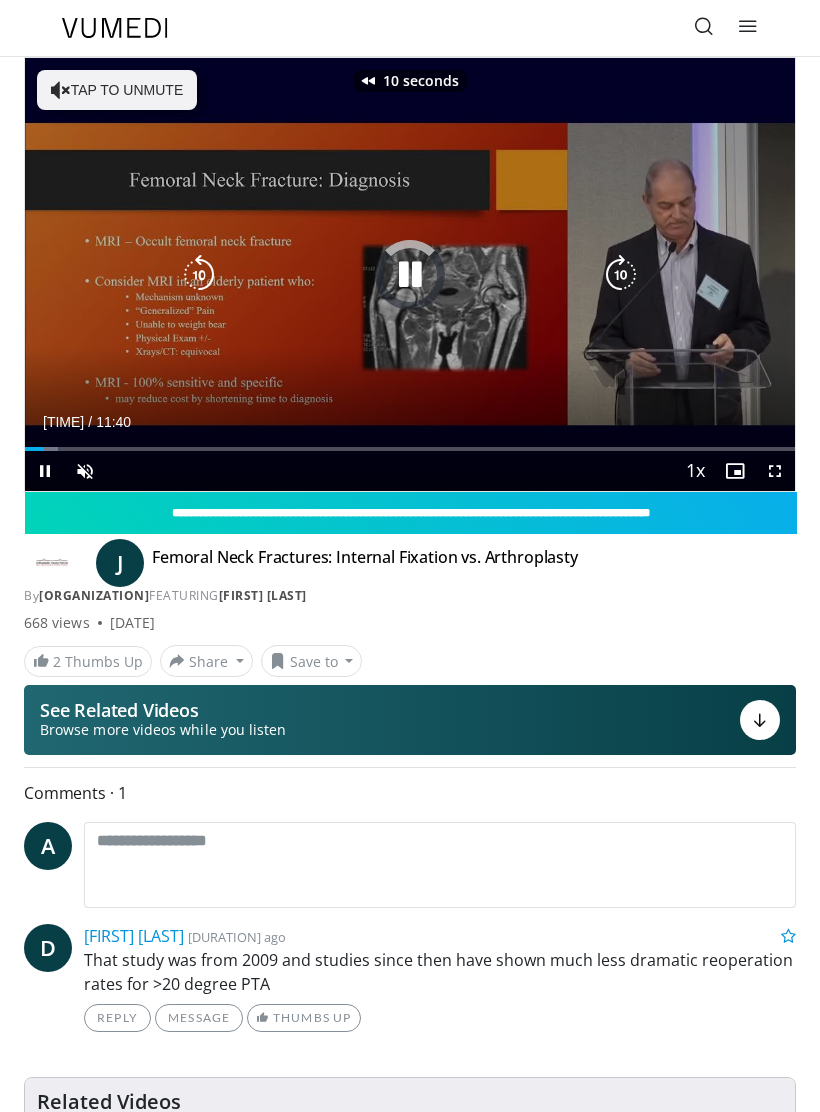 click at bounding box center [199, 275] 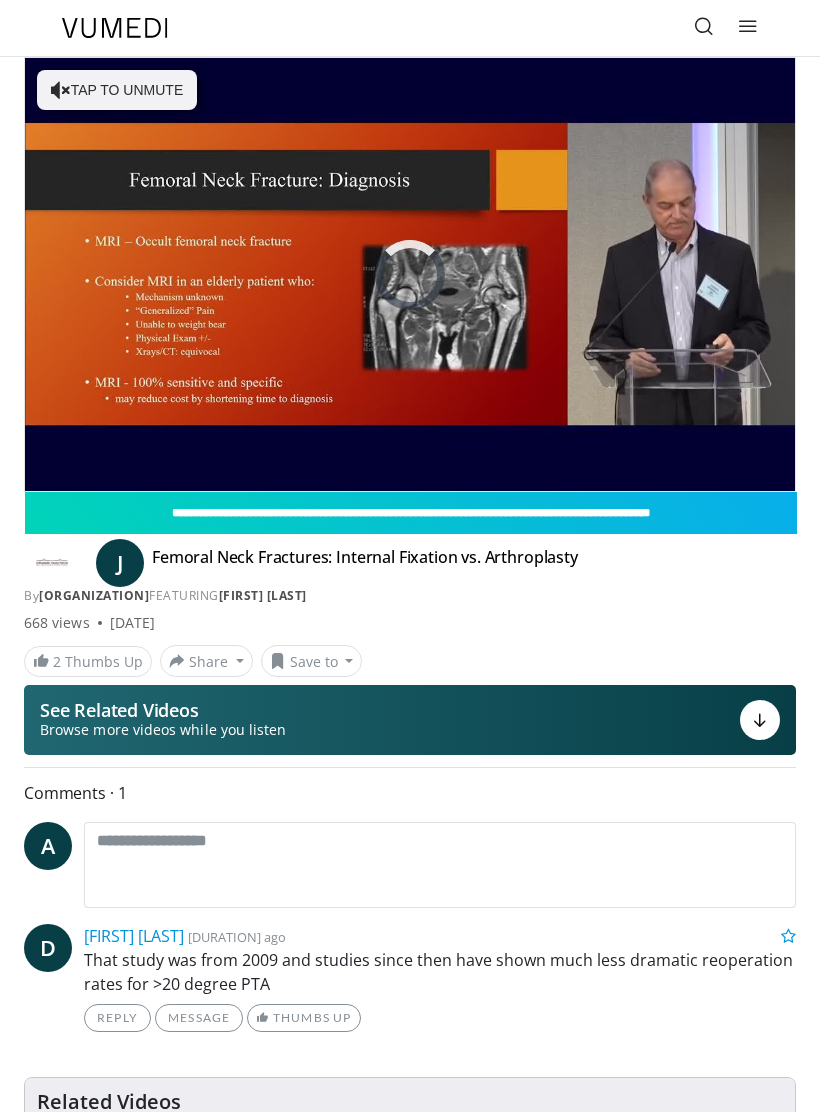 click at bounding box center (410, 275) 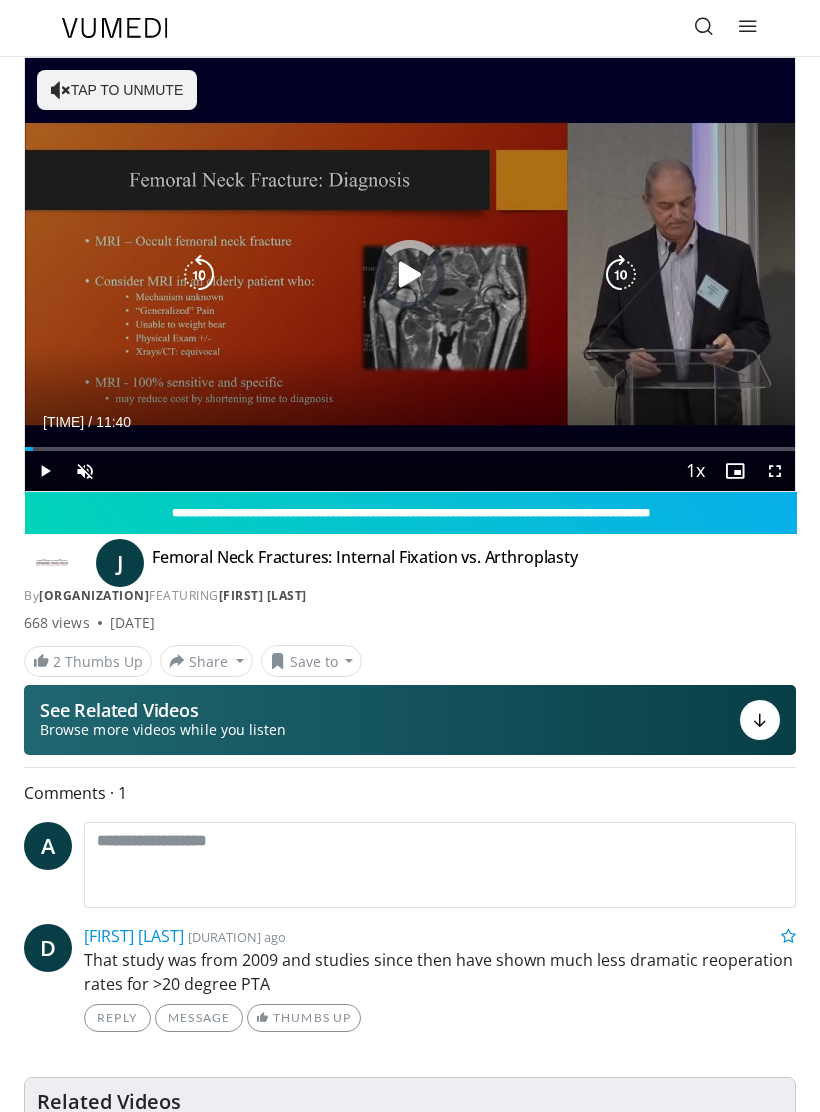 click at bounding box center (410, 275) 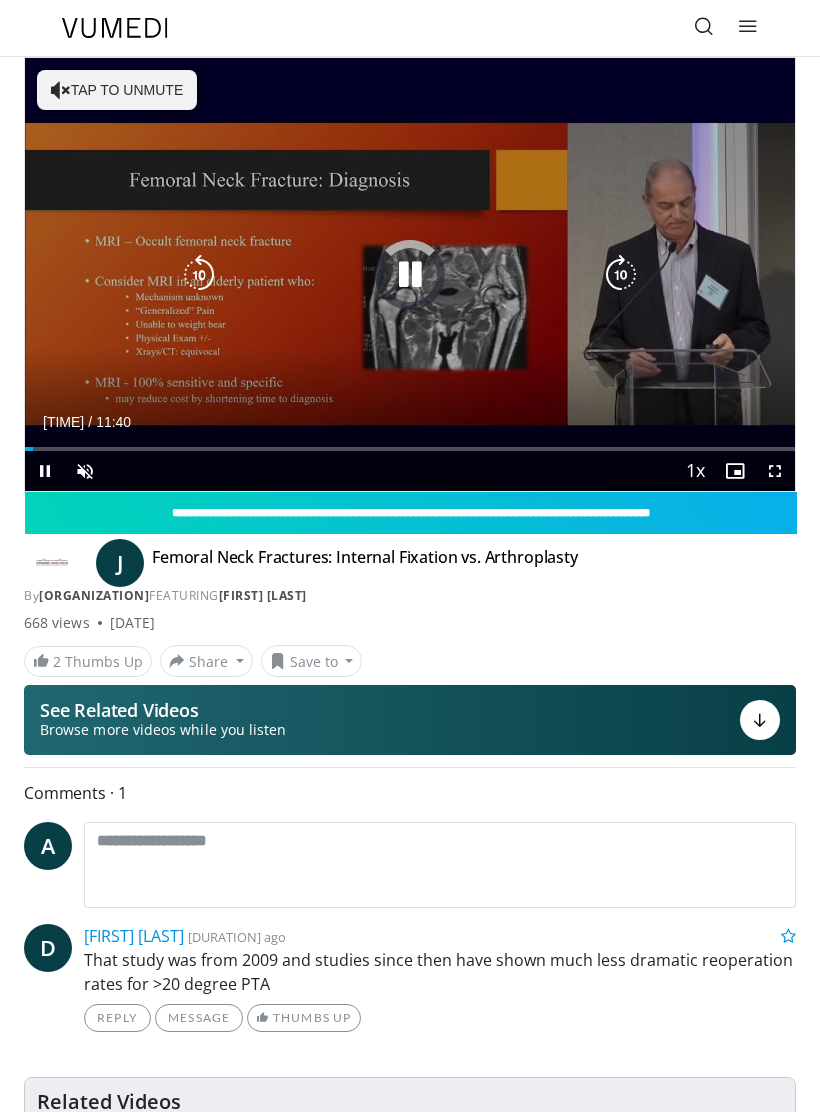 click at bounding box center [410, 275] 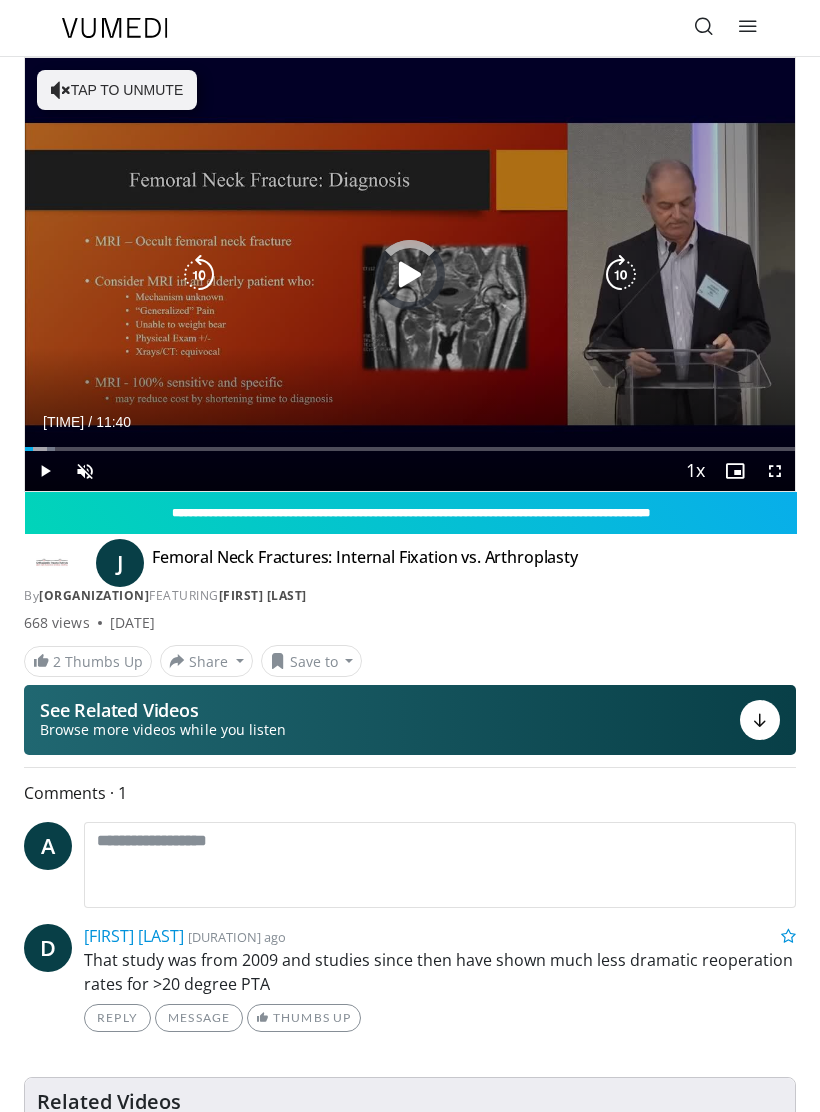 click at bounding box center (410, 275) 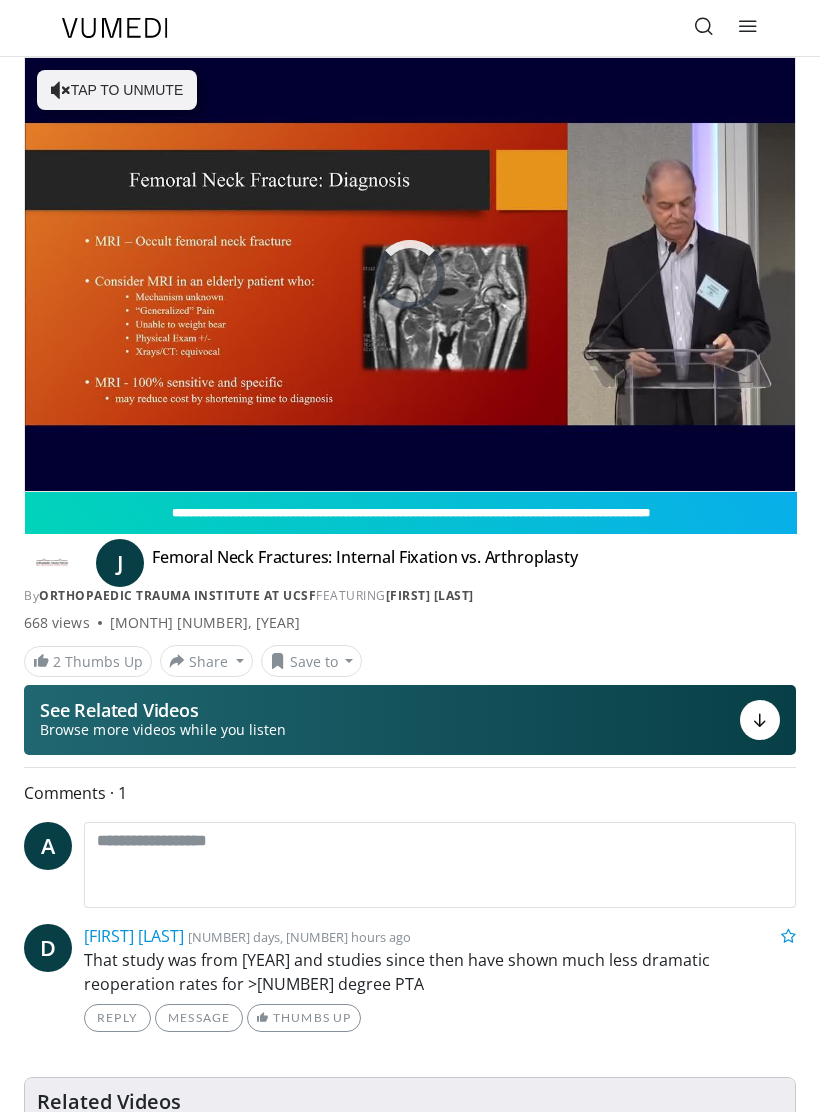 scroll, scrollTop: 0, scrollLeft: 0, axis: both 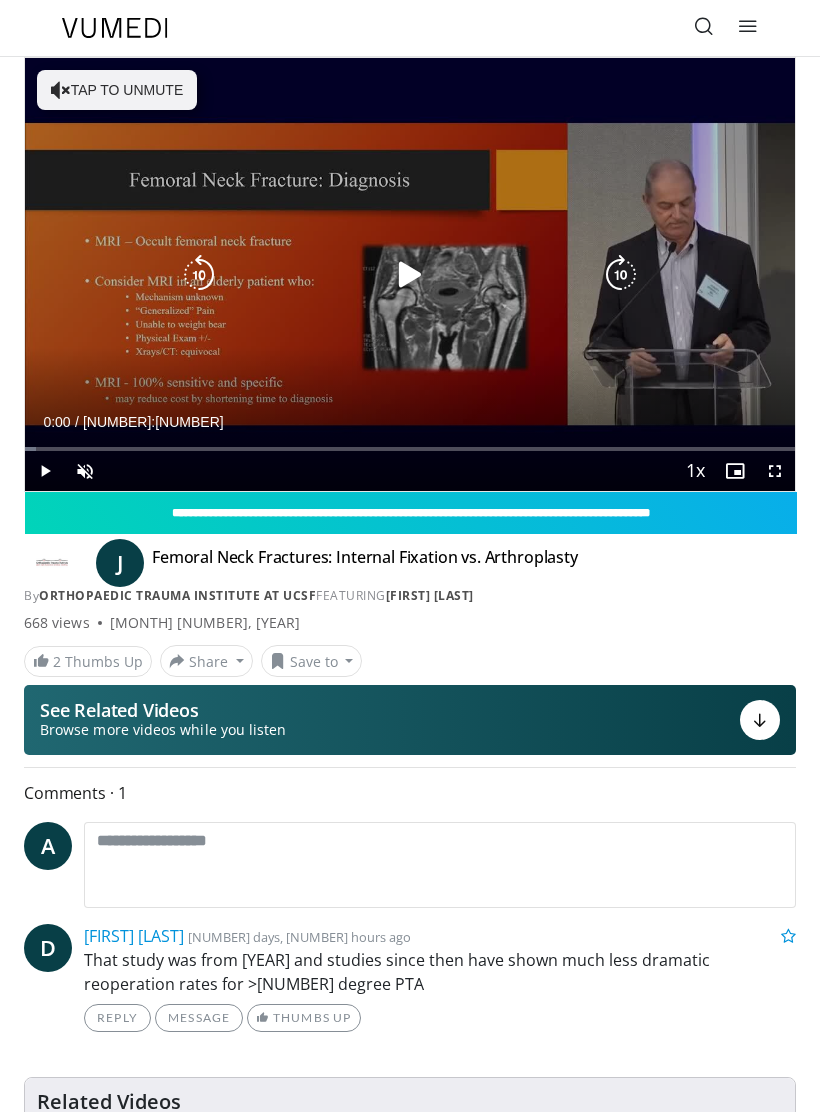 click at bounding box center (410, 275) 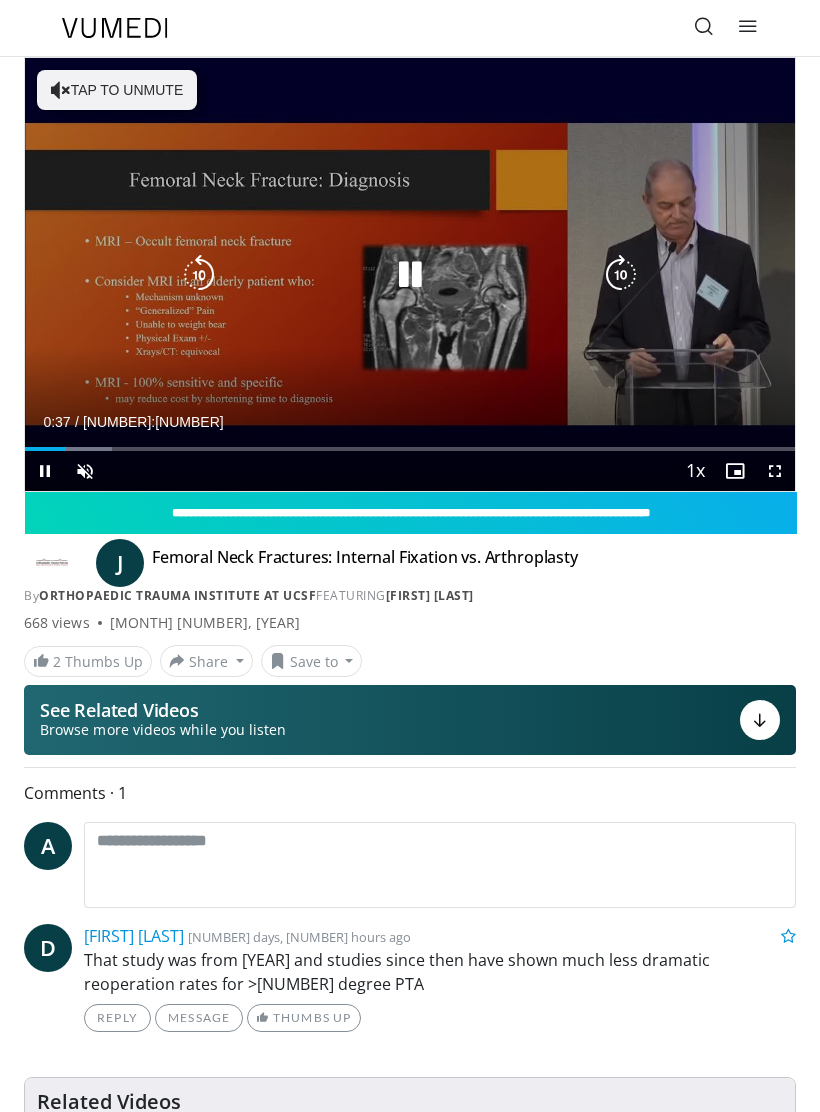 click at bounding box center [621, 275] 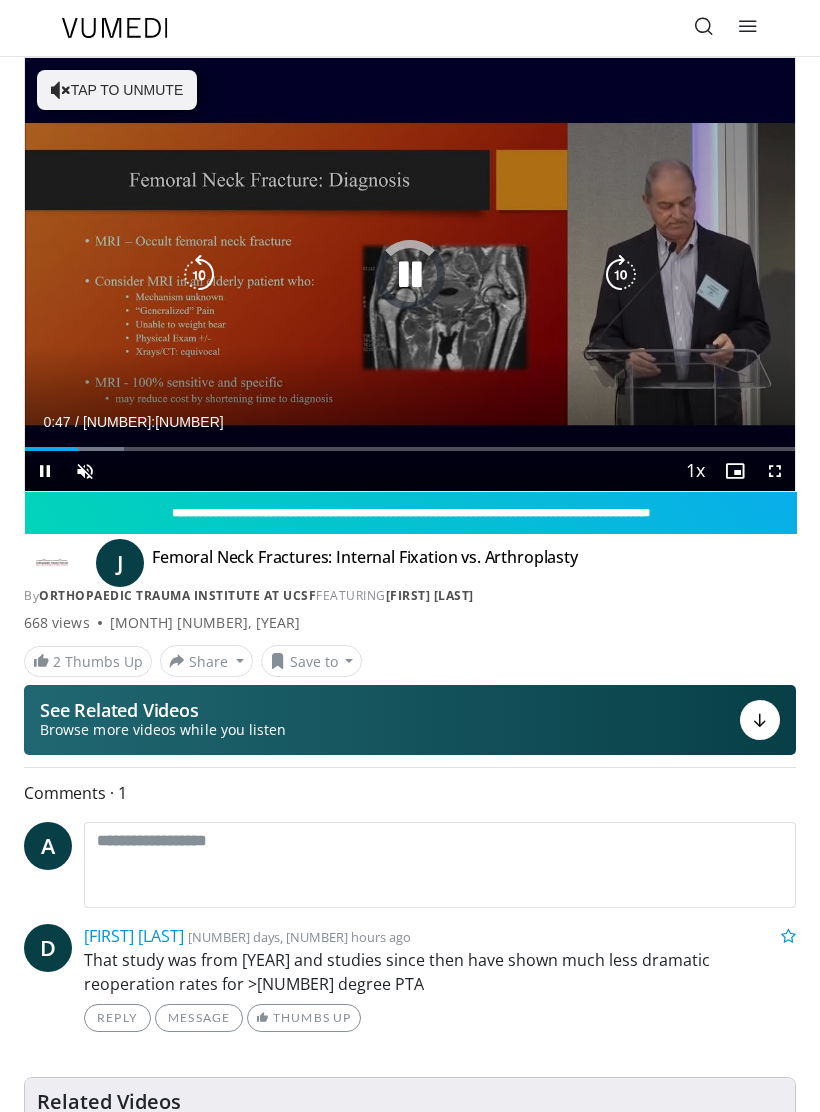 click at bounding box center (199, 275) 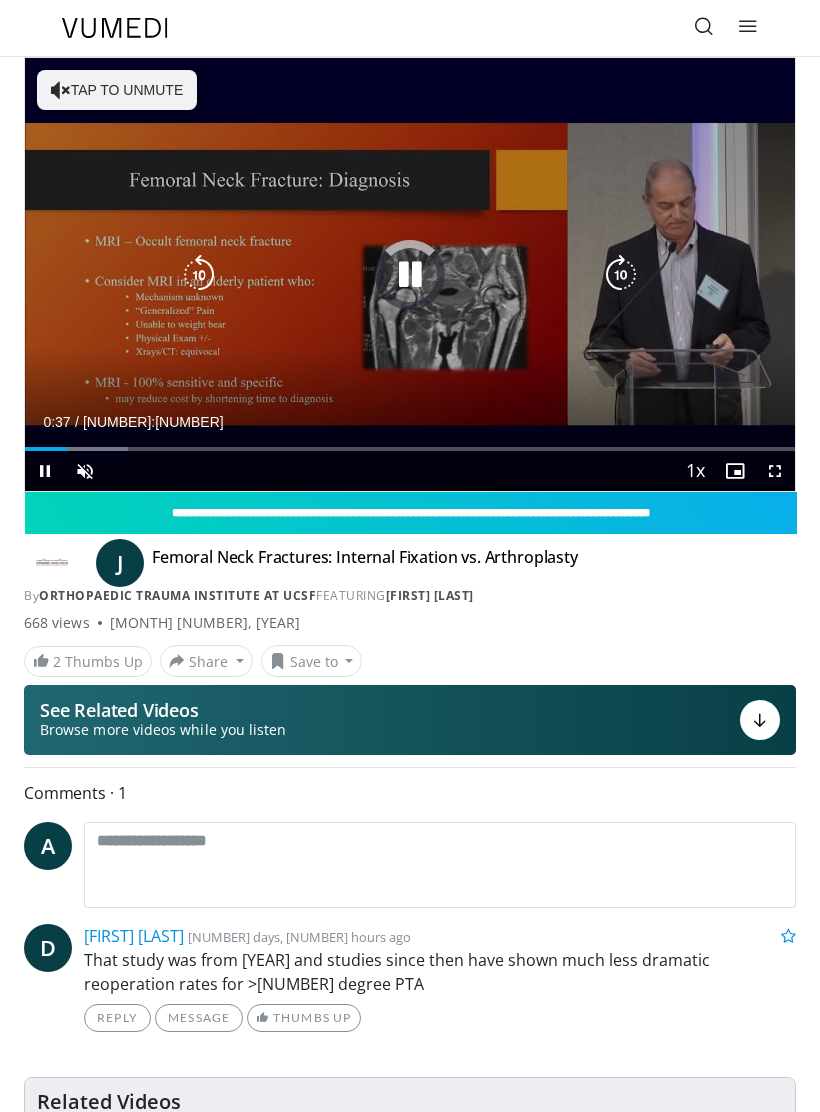 click at bounding box center (410, 275) 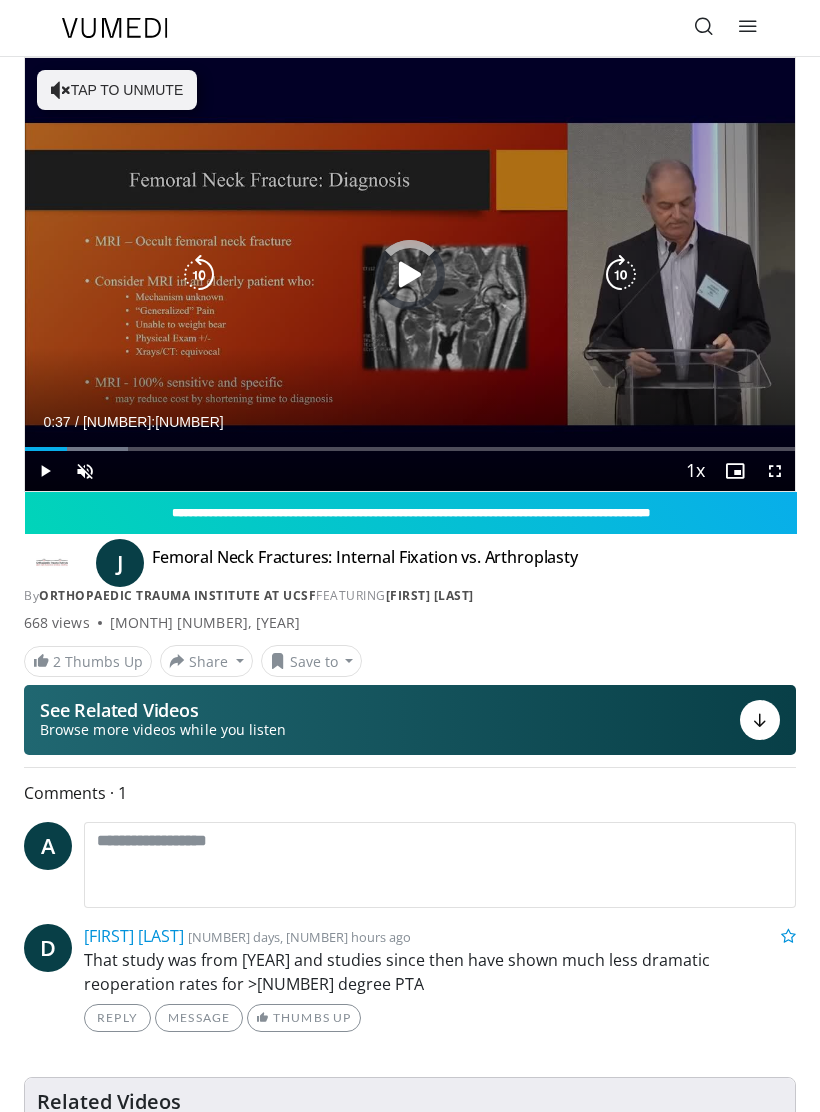 click at bounding box center [410, 275] 